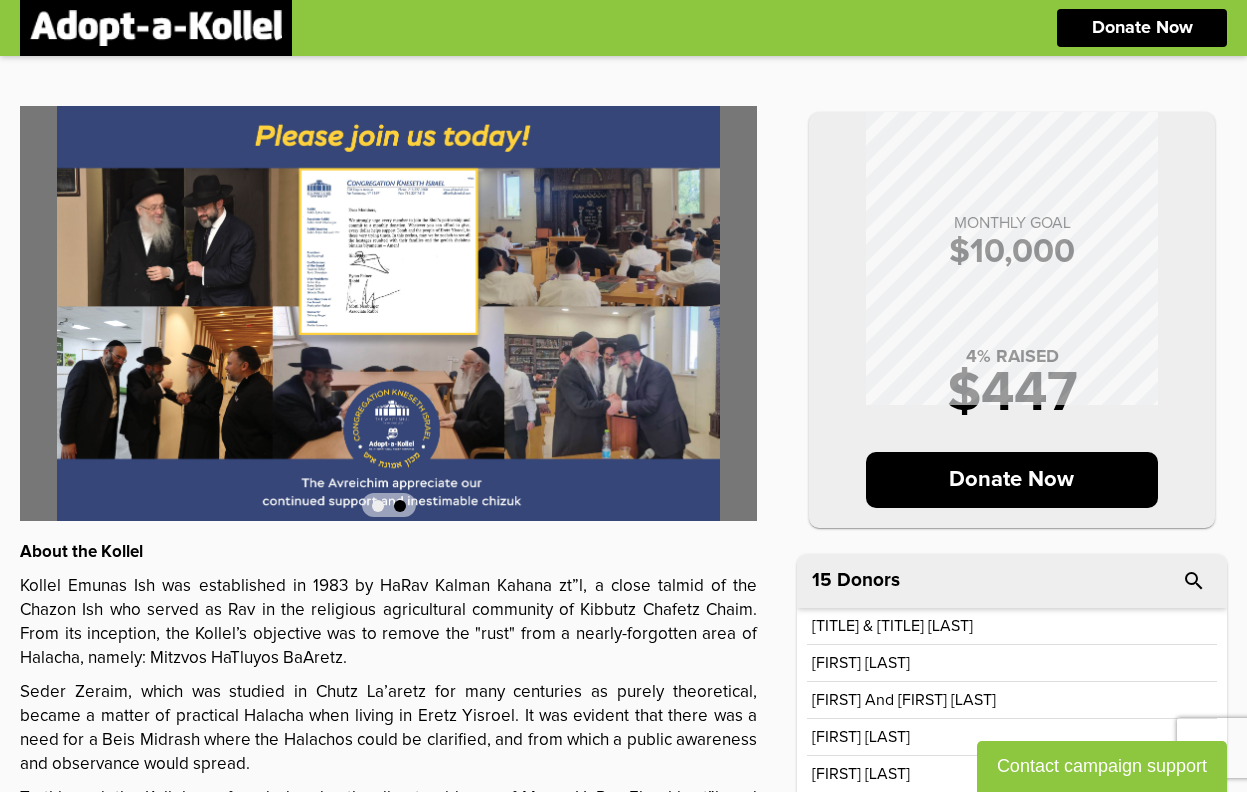 scroll, scrollTop: 40, scrollLeft: 0, axis: vertical 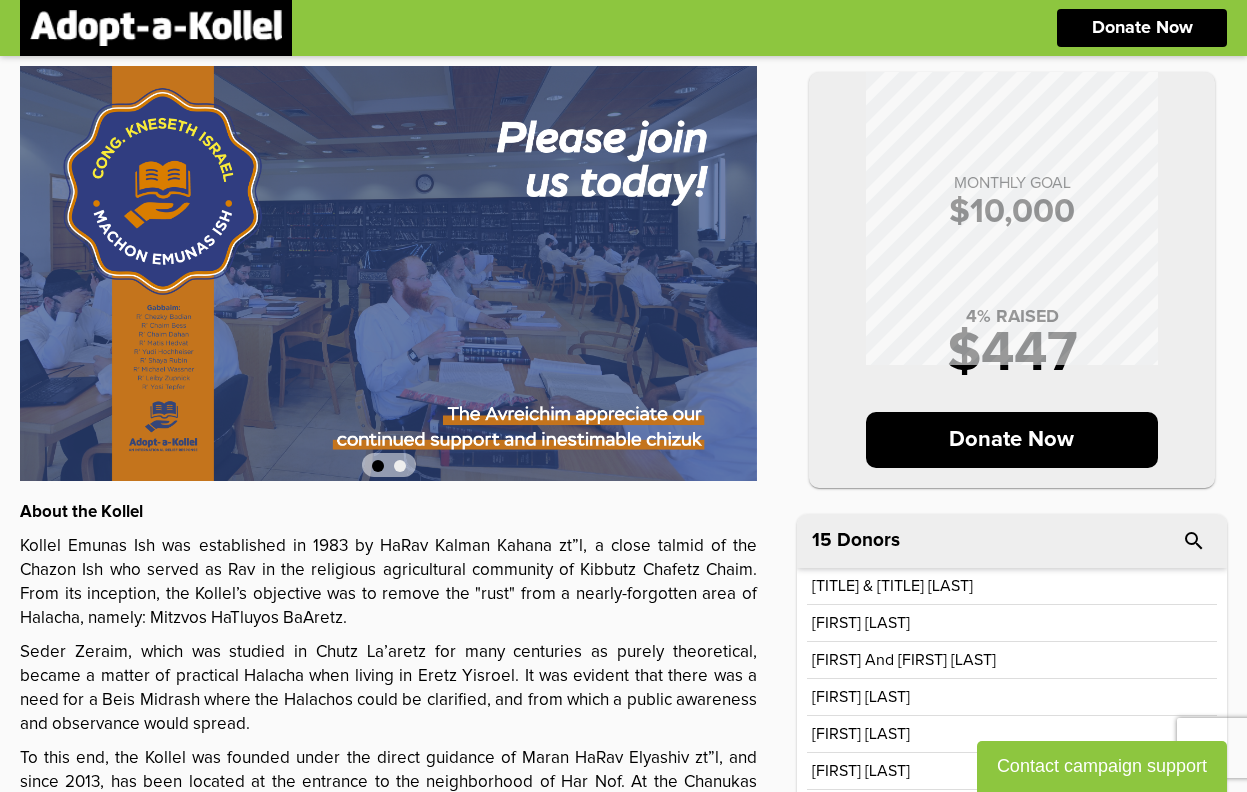 click on "About the Kollel" at bounding box center (388, 513) 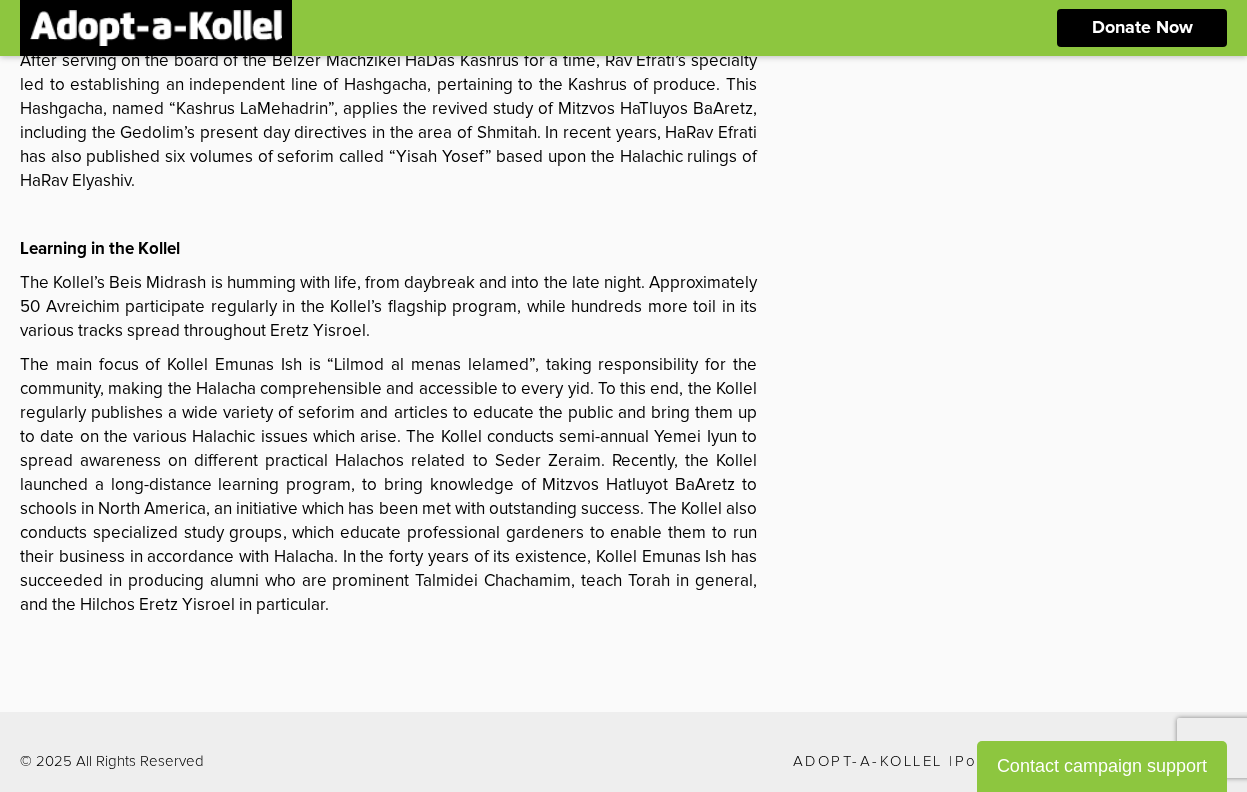 scroll, scrollTop: 1157, scrollLeft: 0, axis: vertical 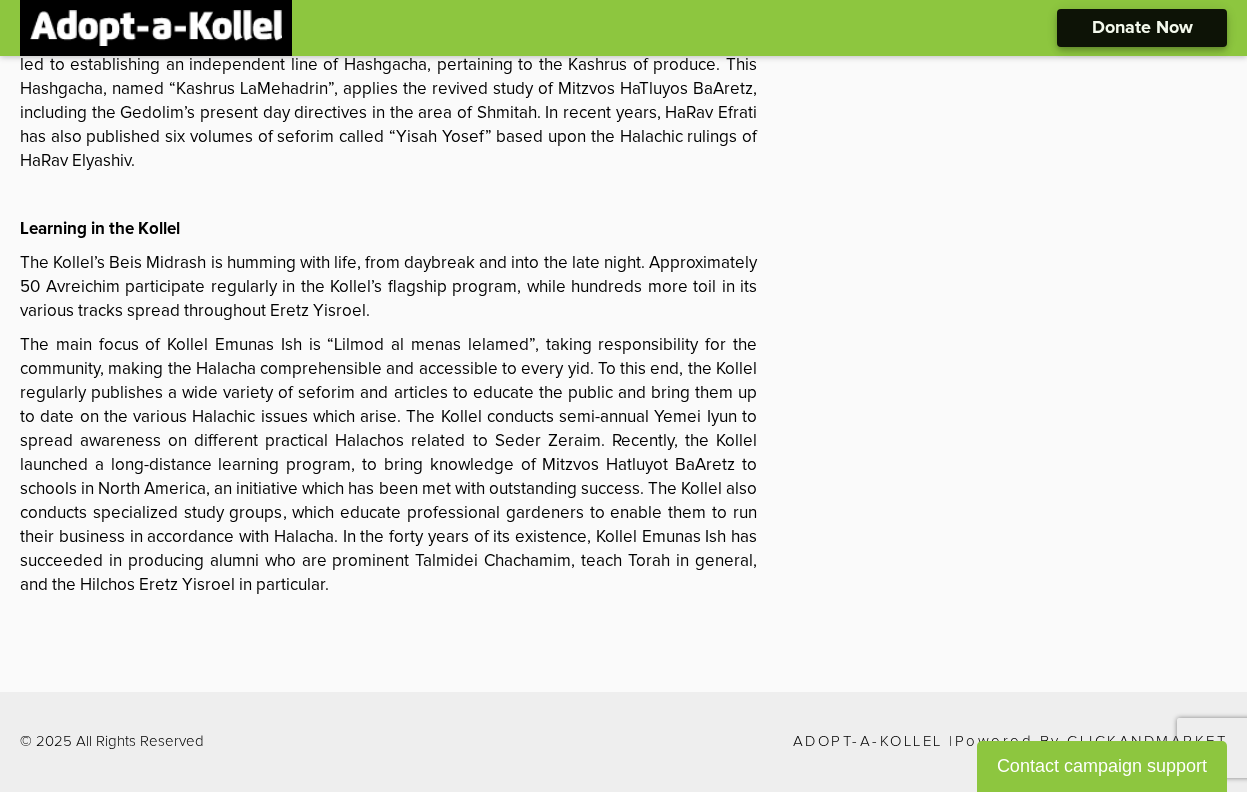 click on "Donate Now" at bounding box center [1142, 28] 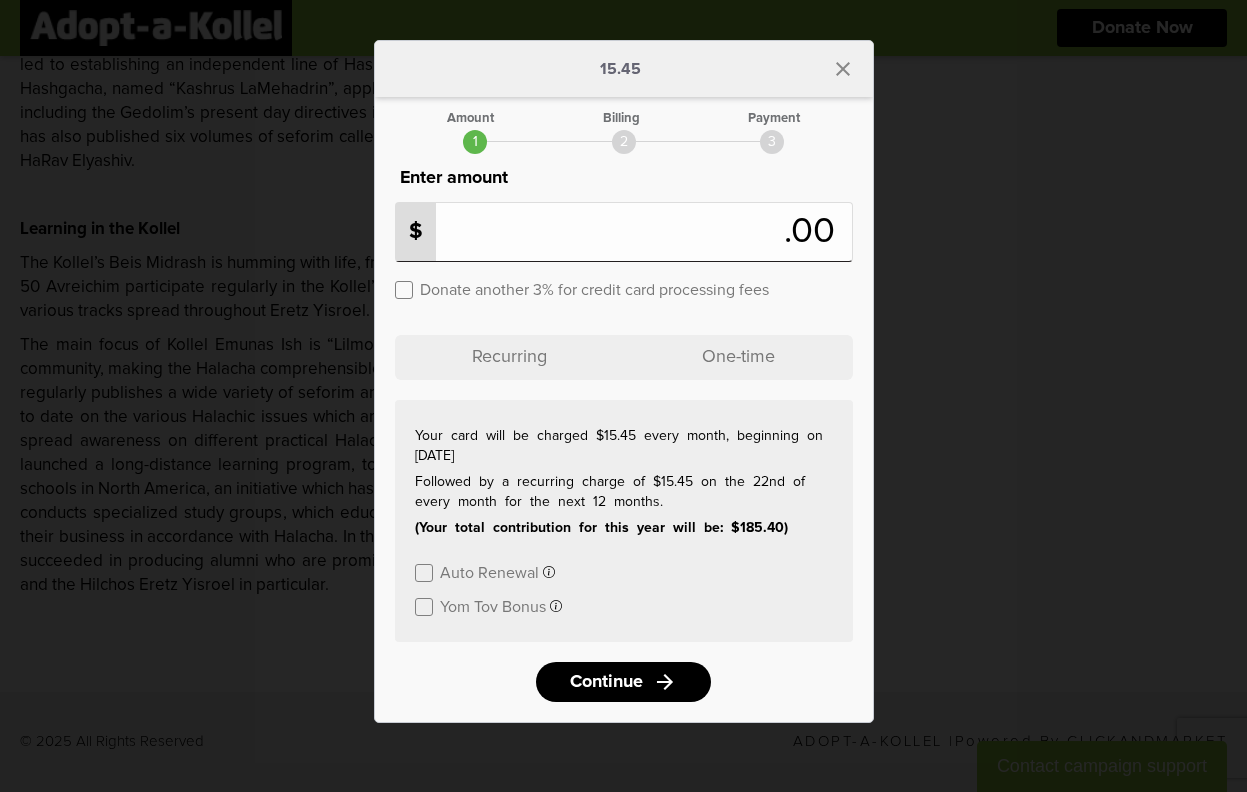 type on "**" 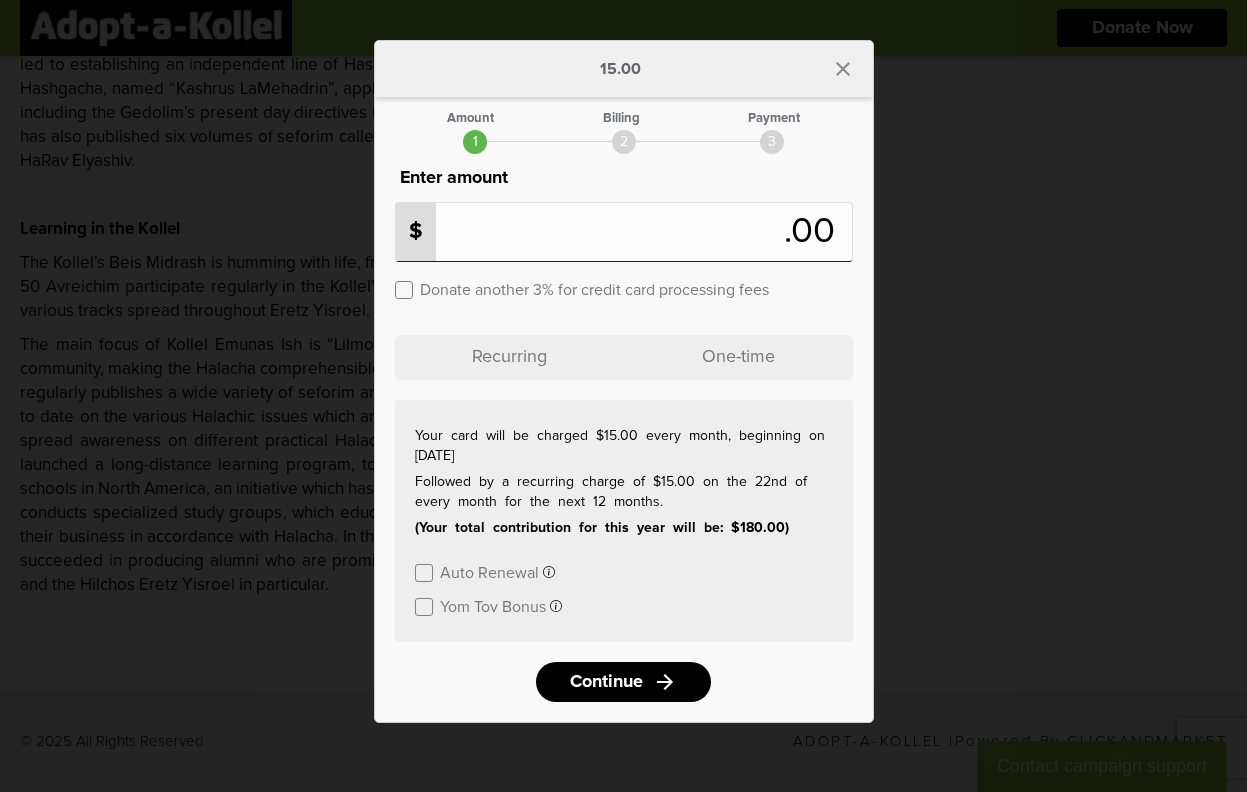 click on "Amount
Billing
Payment
1
2
3
Enter amount
$
**
.00
Donate another 3% for credit card processing fees
Recurring
One-time
Your card will be charged $15.00 every month, beginning on July 22, 2025 Followed by a recurring charge of $15.00 on the 22nd of every month for the next 12 months.
(Your total contribution for this year will be: $180.00)
Auto Renewal  Yom Tov Bonus" at bounding box center [624, 407] 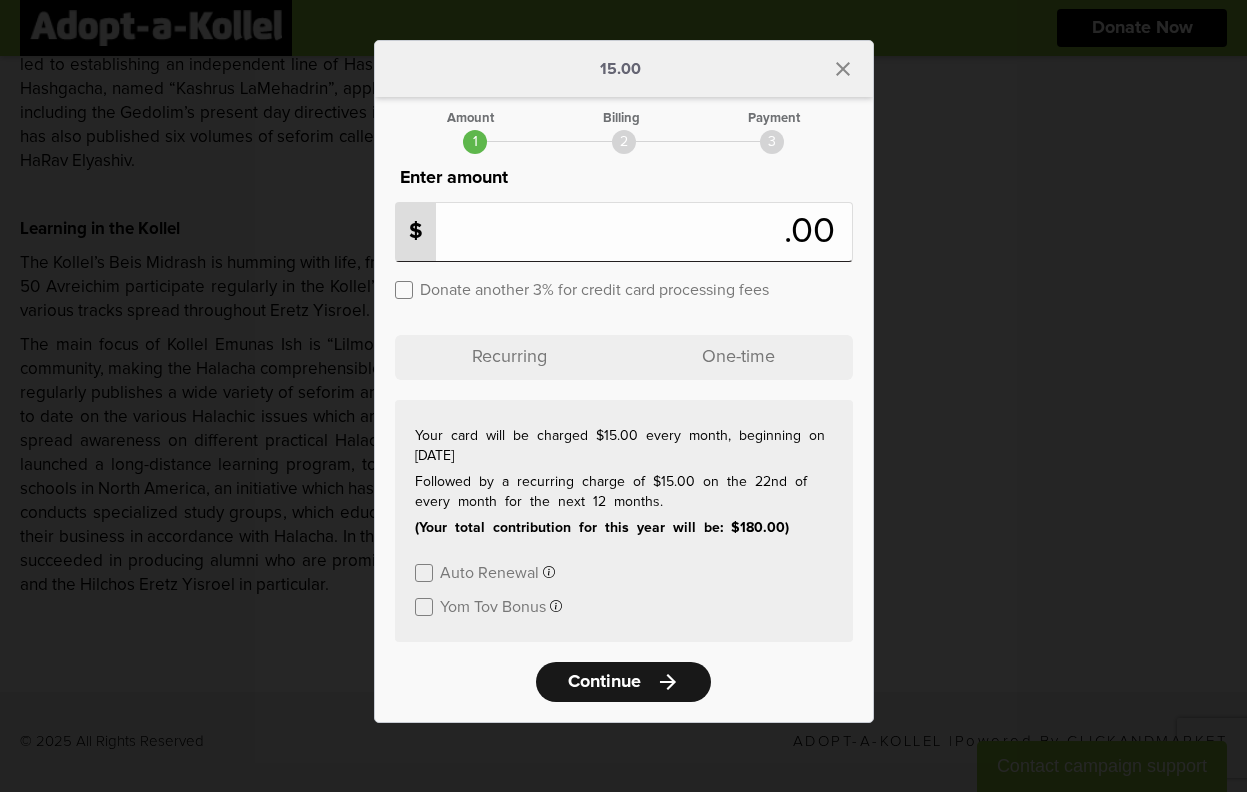 click on "Continue" at bounding box center [604, 682] 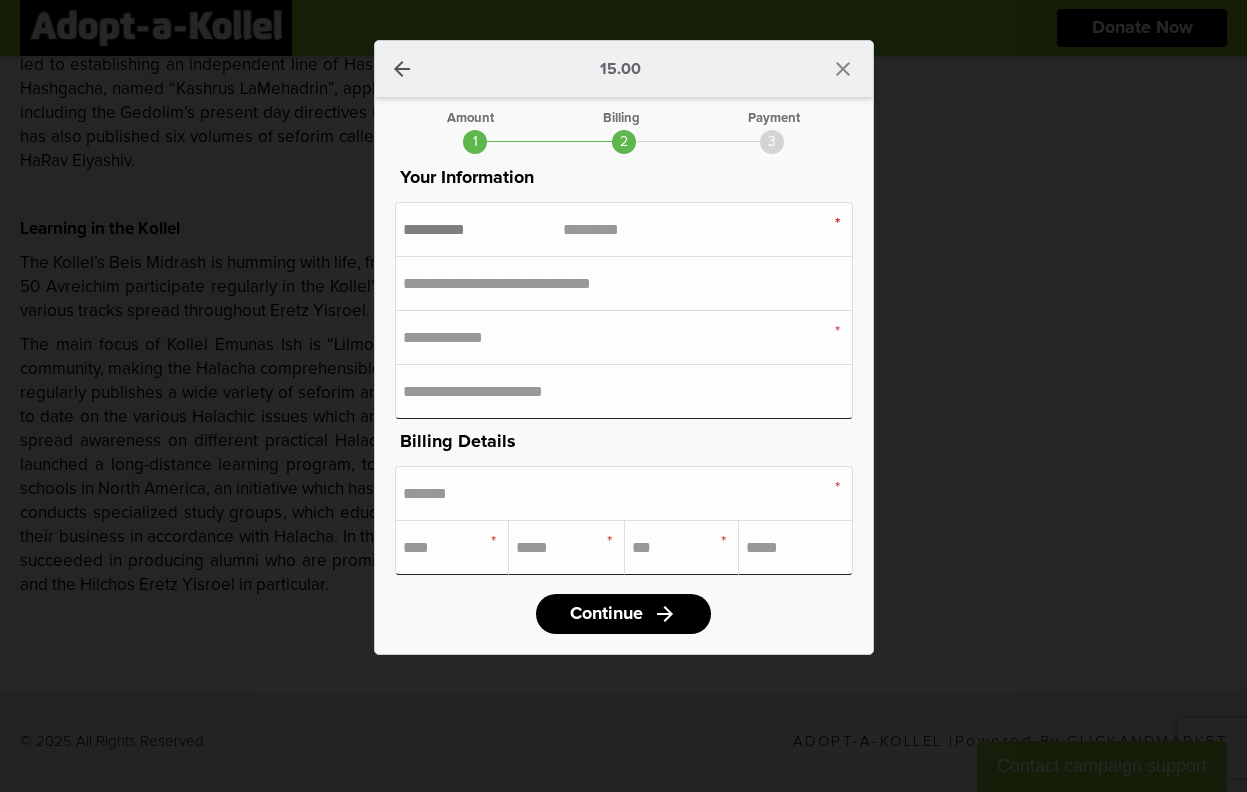 click at bounding box center (483, 229) 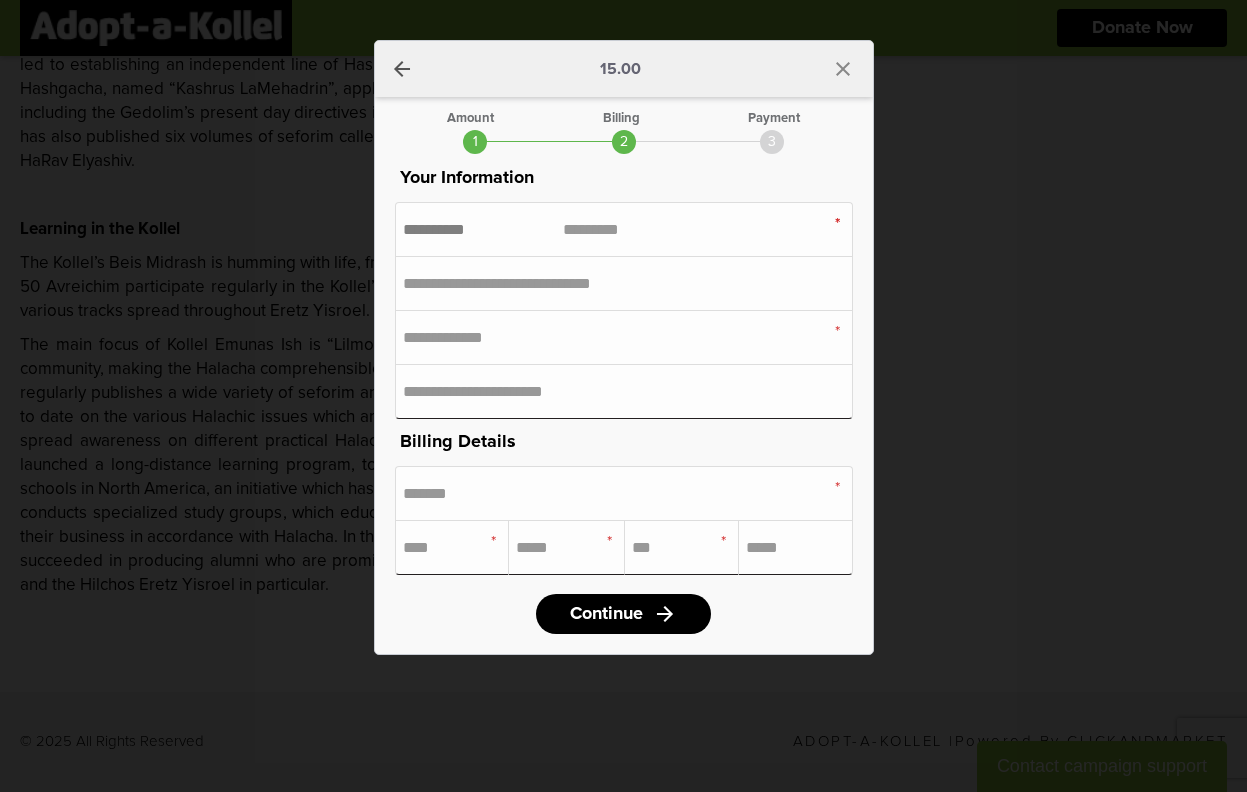 type on "*****" 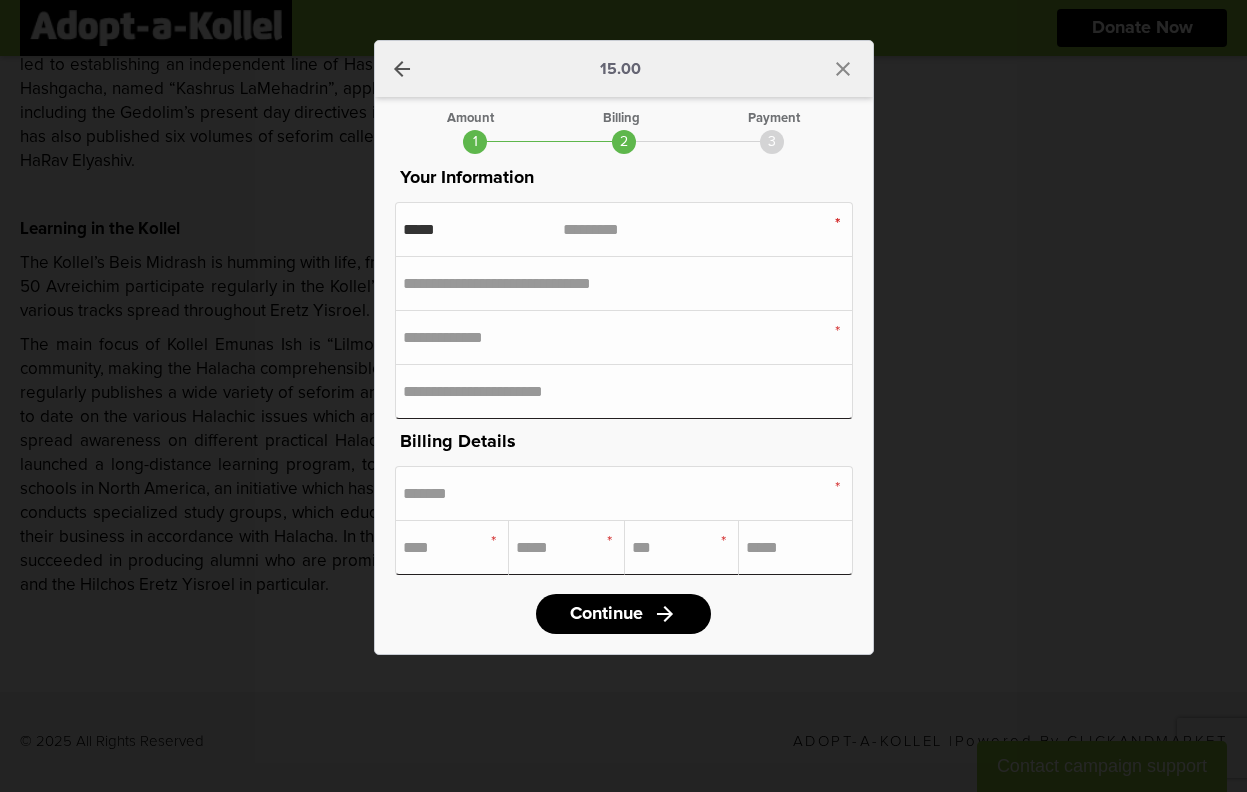 type on "********" 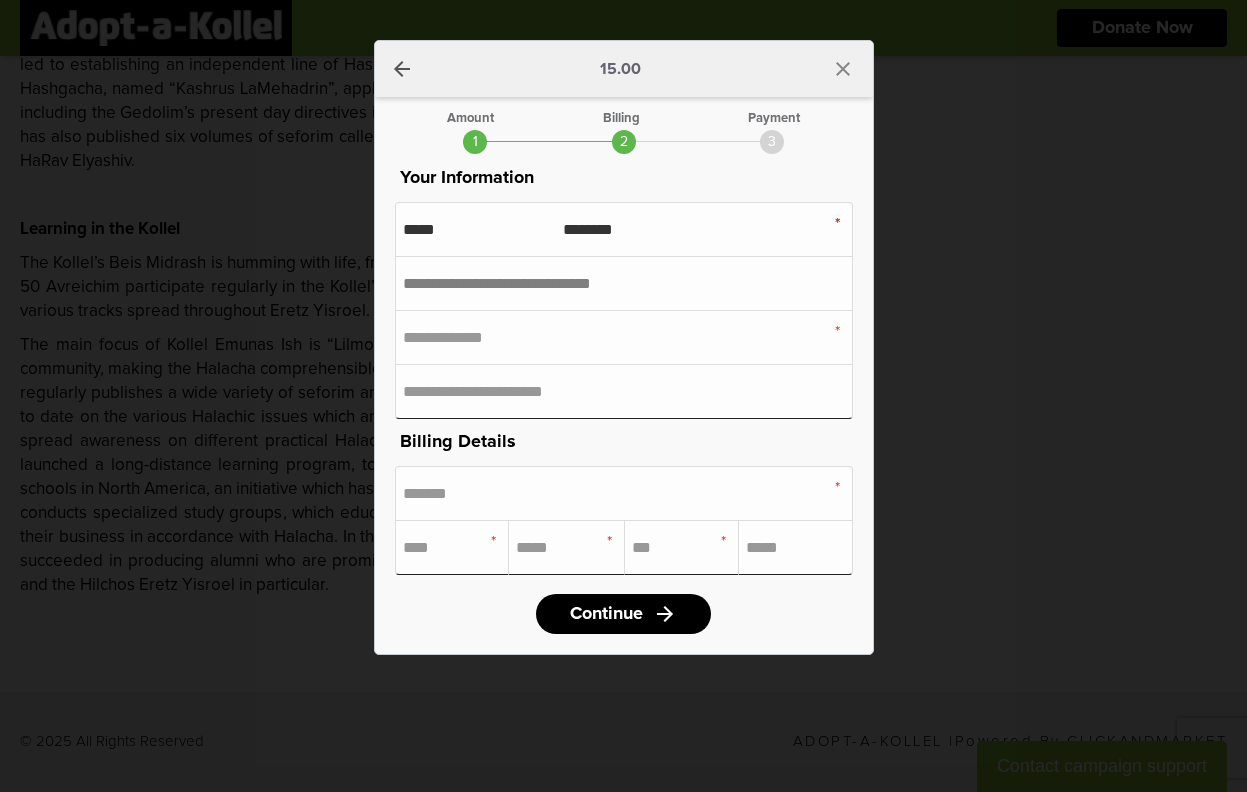 type on "**********" 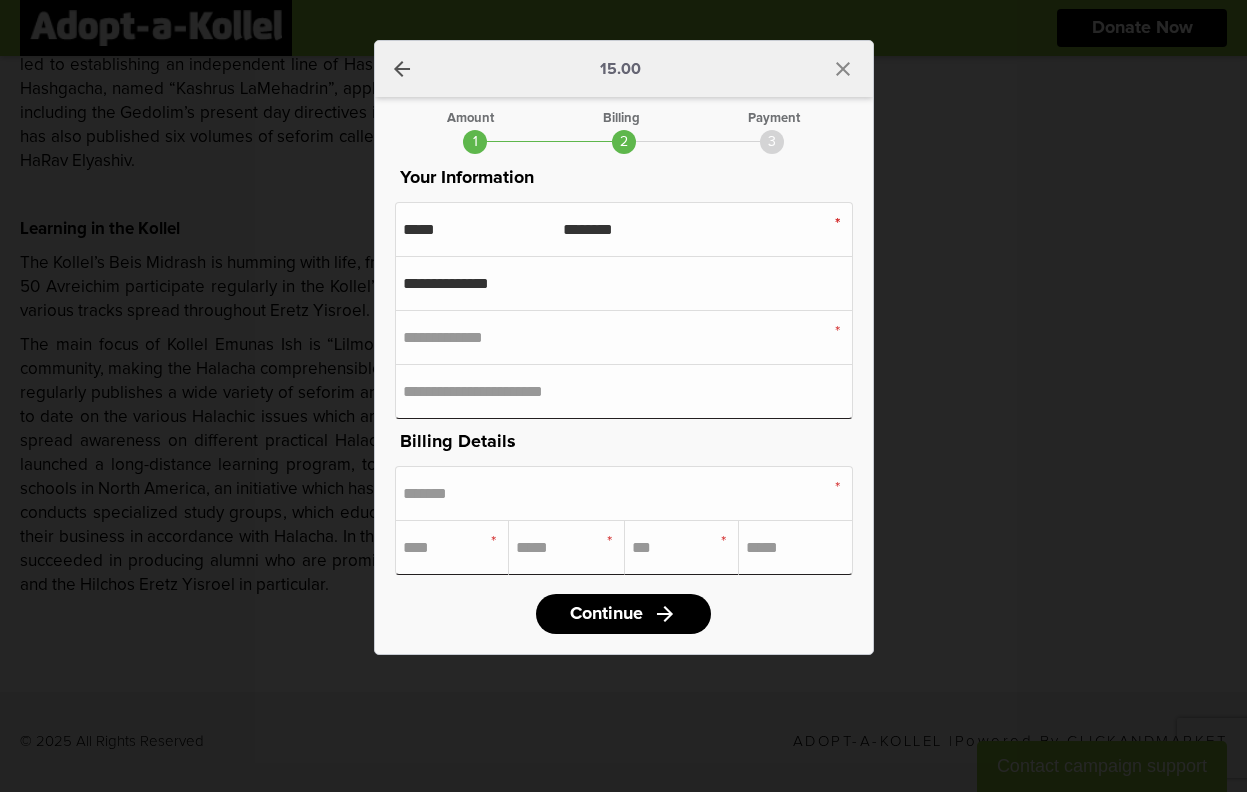 type on "**********" 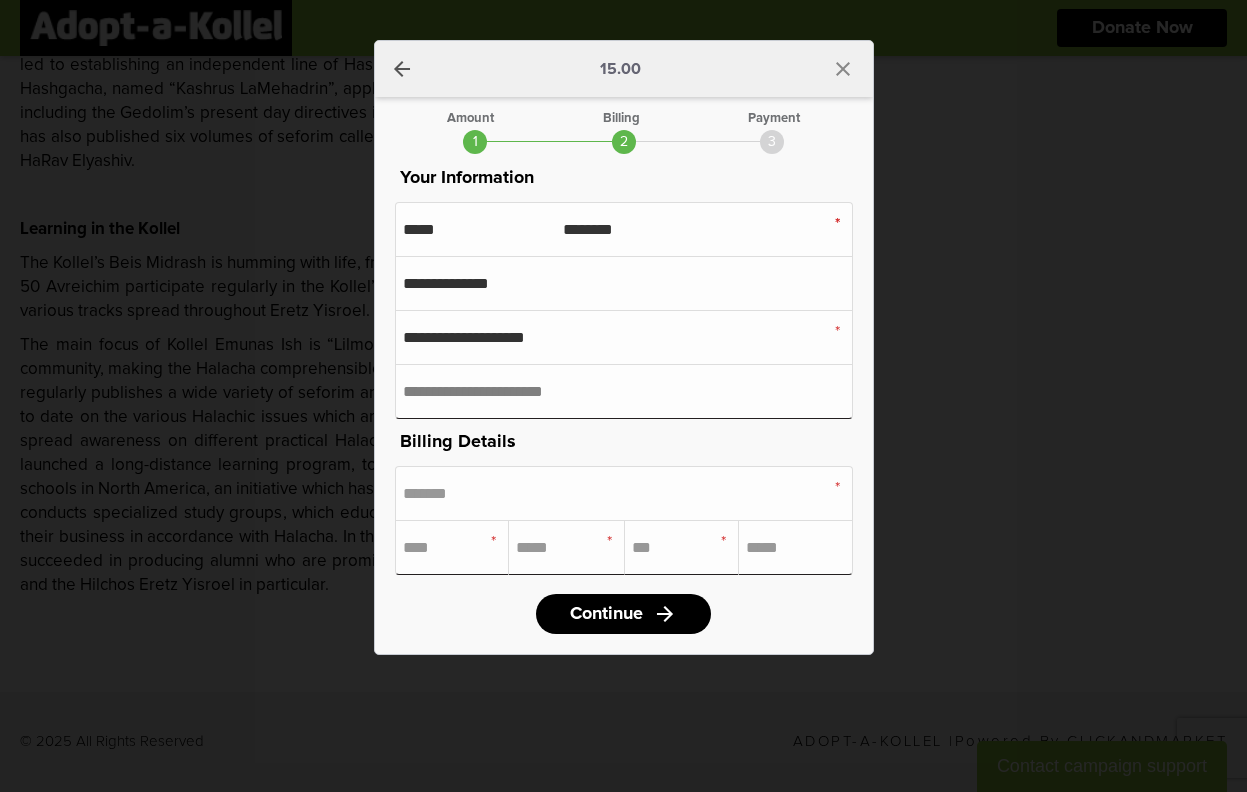 type on "**********" 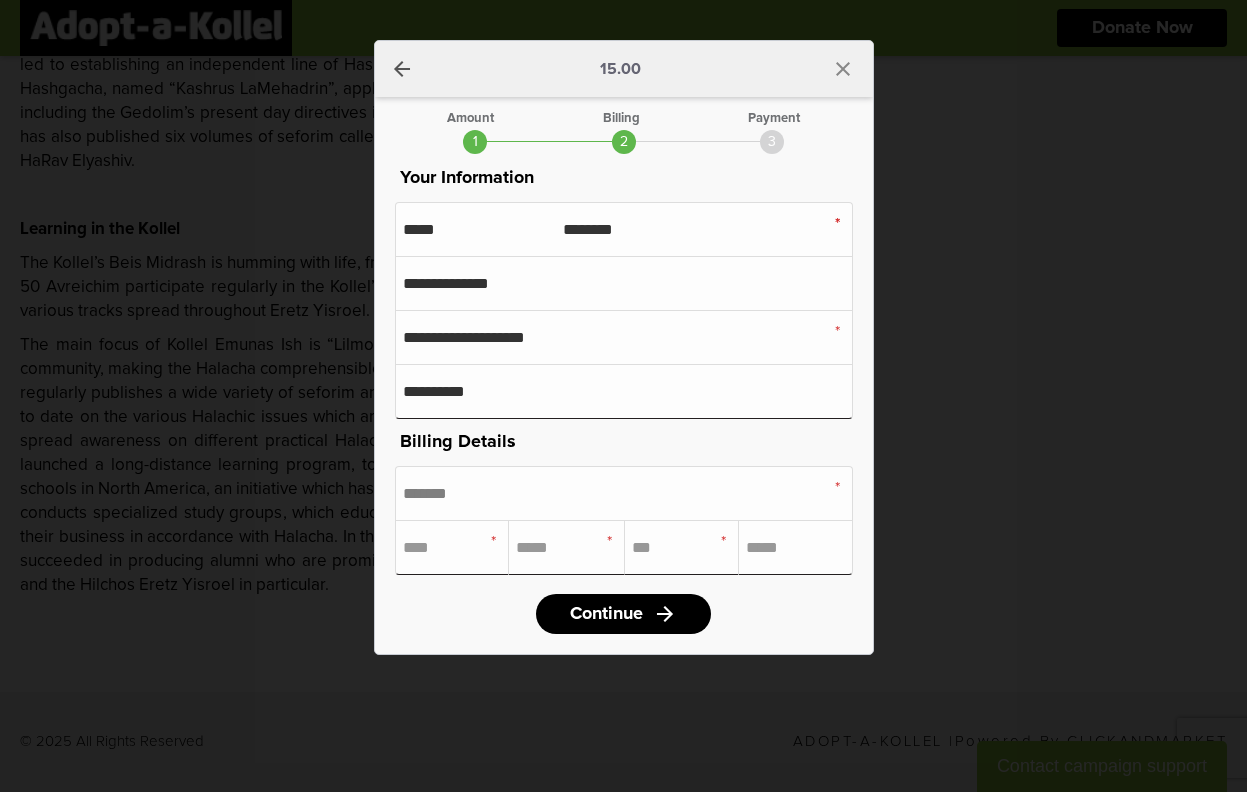type on "**********" 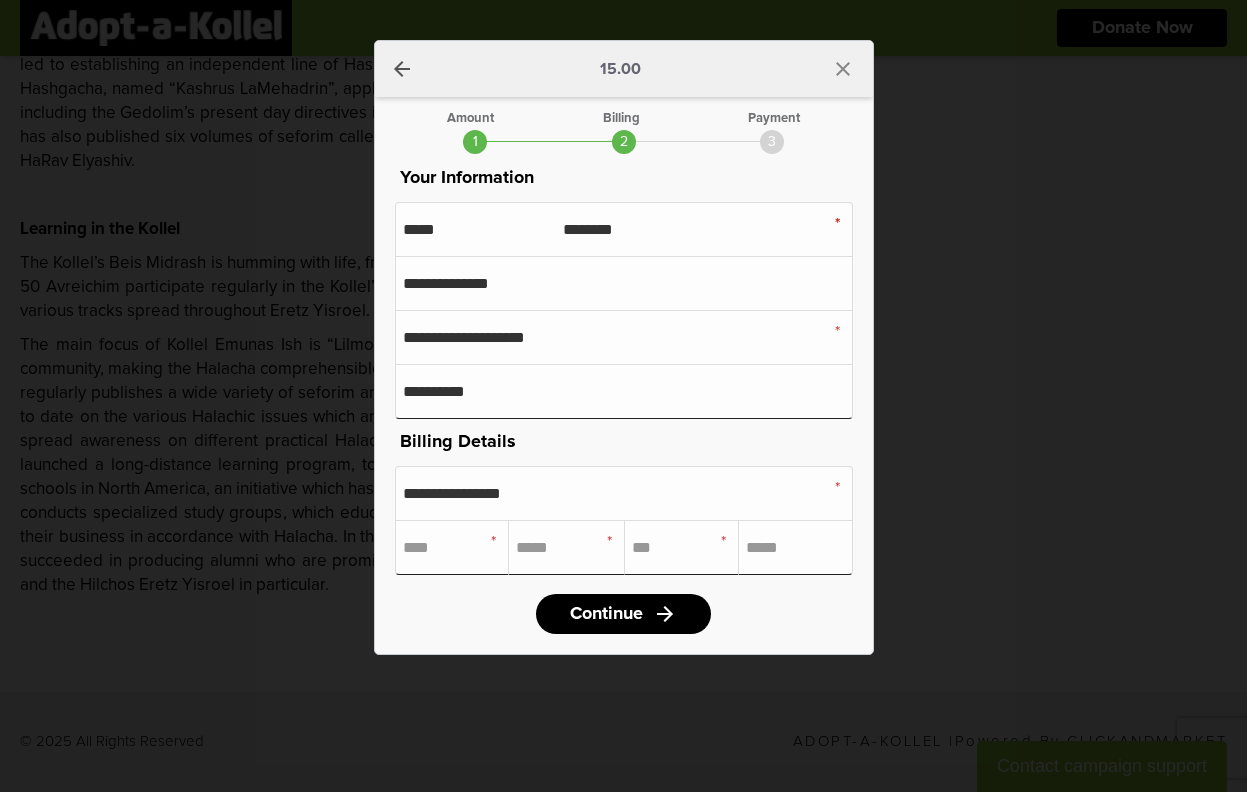 type on "*********" 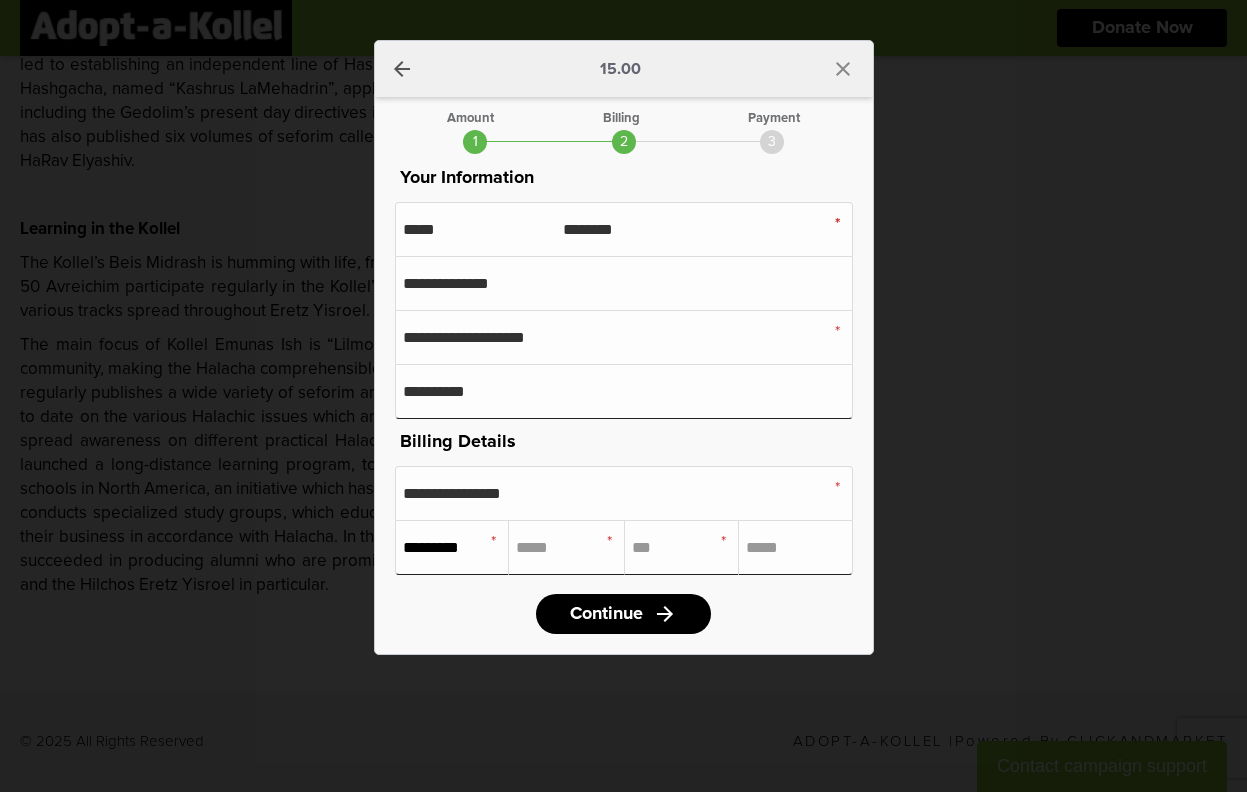 type on "**" 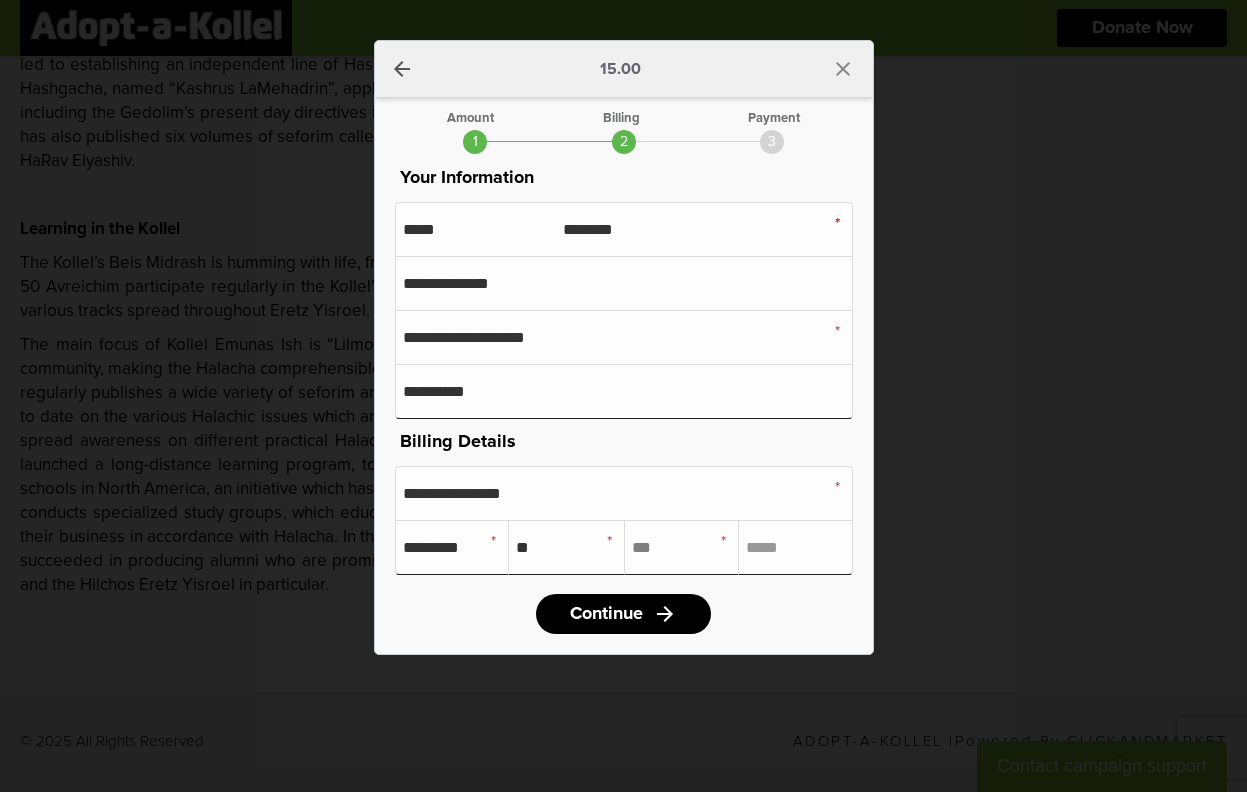 type on "*****" 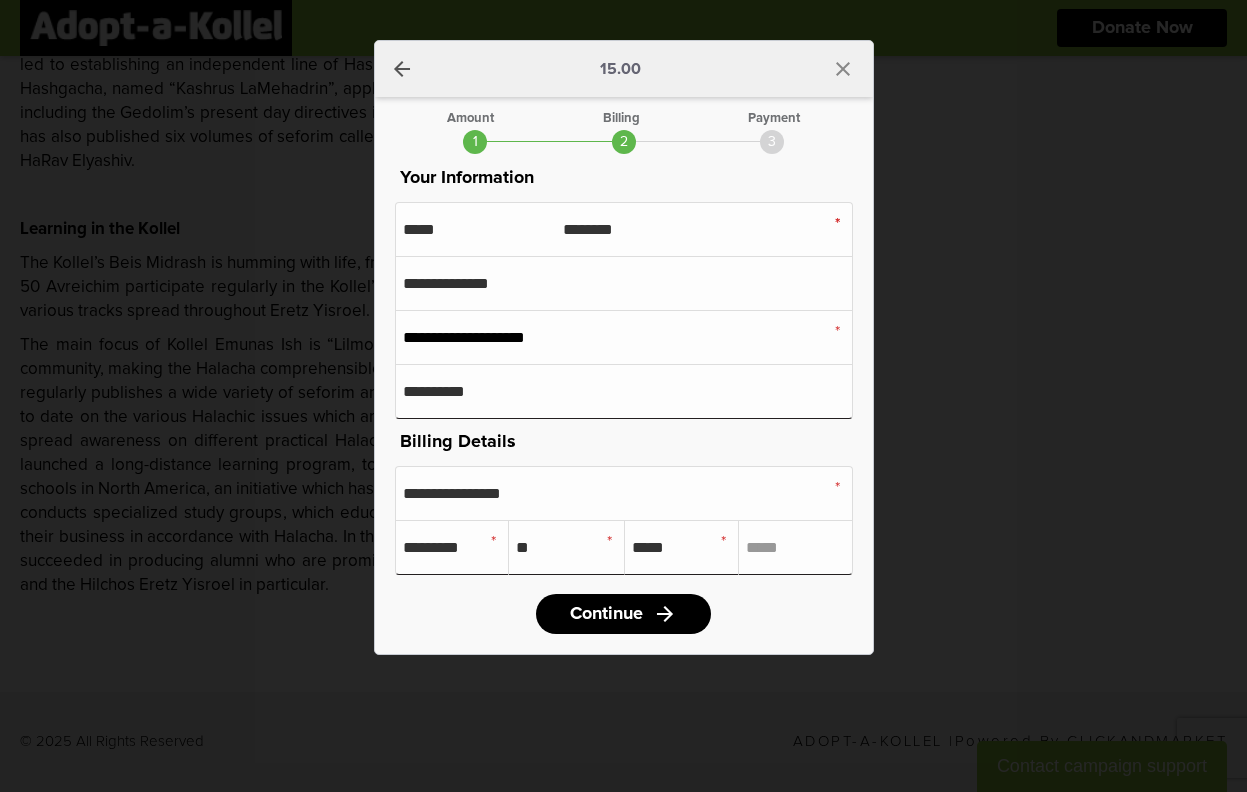 click on "**********" at bounding box center [624, 337] 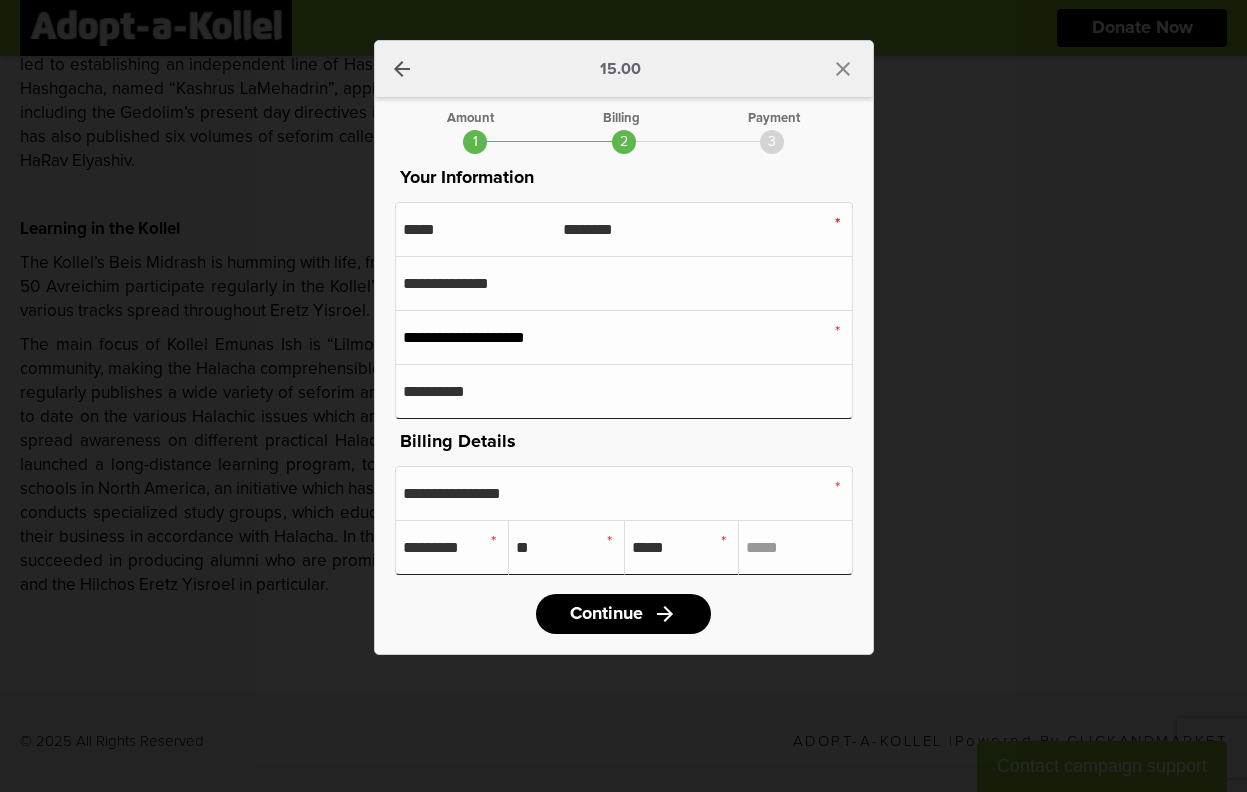 drag, startPoint x: 485, startPoint y: 341, endPoint x: 334, endPoint y: 333, distance: 151.21178 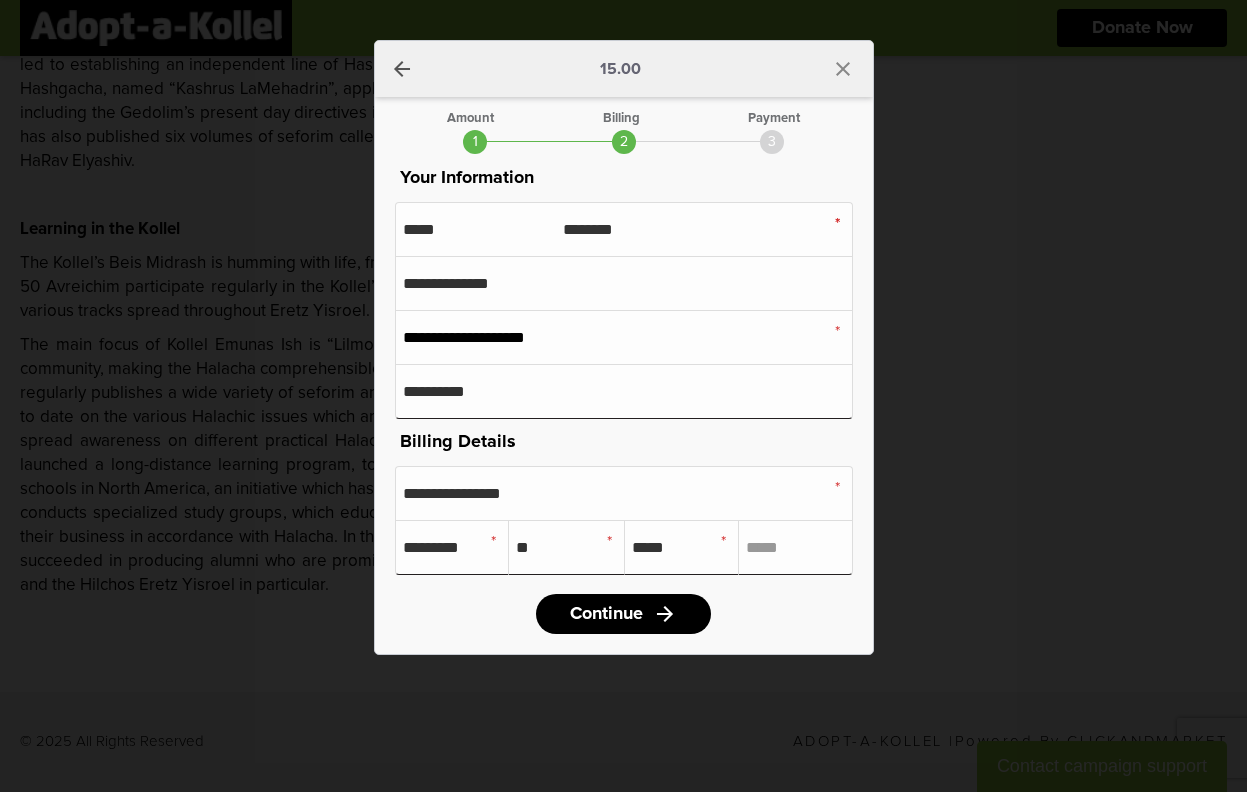 click on "arrow_back
15.00
close
Amount
Billing
Payment
1
2
3
Enter amount
$
**
.00
Donate another 3% for credit card processing fees
Recurring
One-time
Your card will be charged $15.00 every month, beginning on July 22, 2025 Followed by a recurring charge of $15.00 on the 22nd of every month for the next 12 months.
(Your total contribution for this year will be: $180.00)" at bounding box center [623, 396] 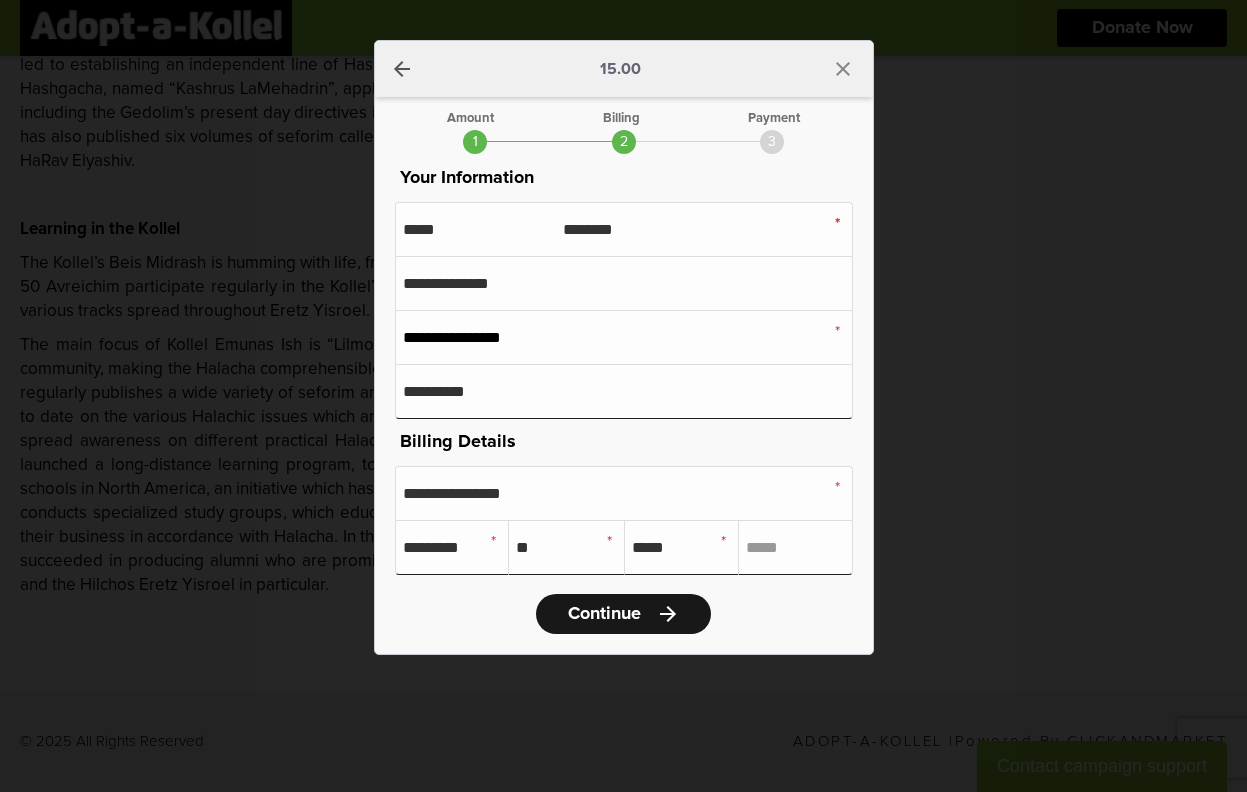 type on "**********" 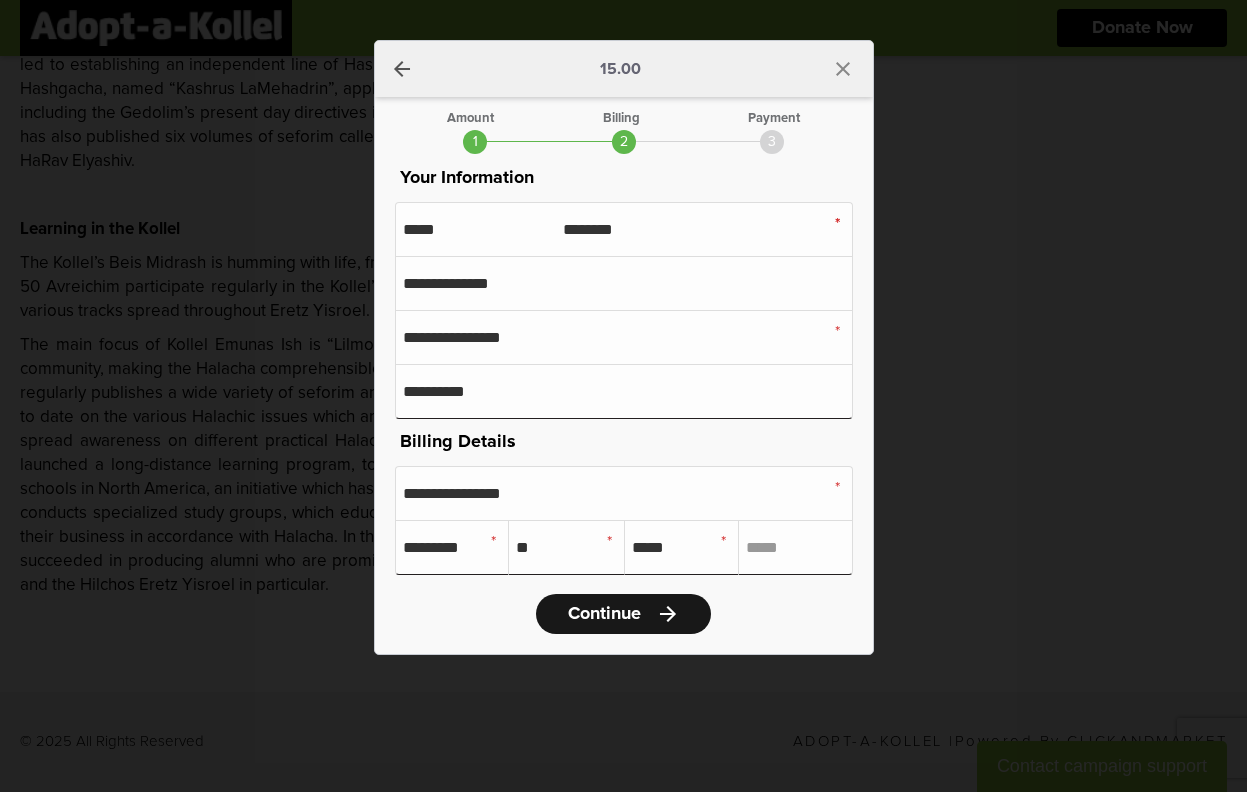 click on "Continue" at bounding box center (604, 614) 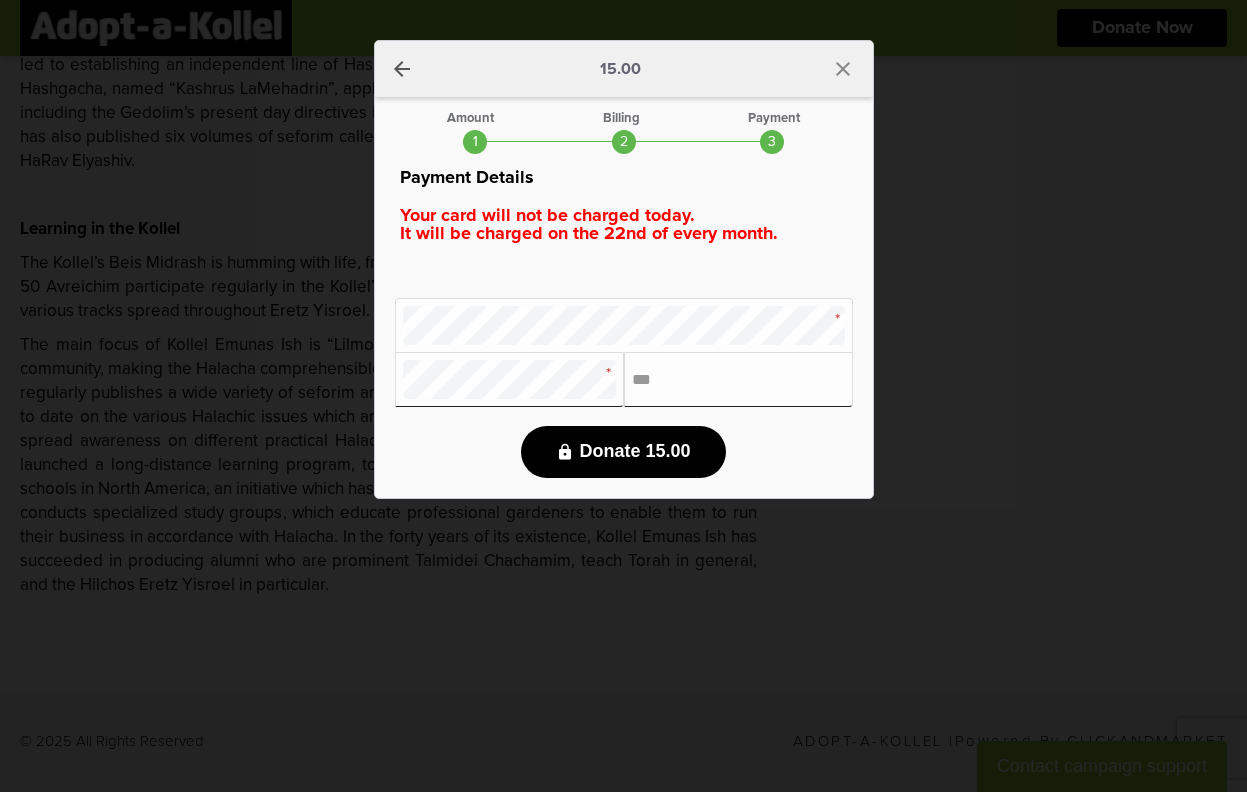 click on "arrow_back" at bounding box center (402, 69) 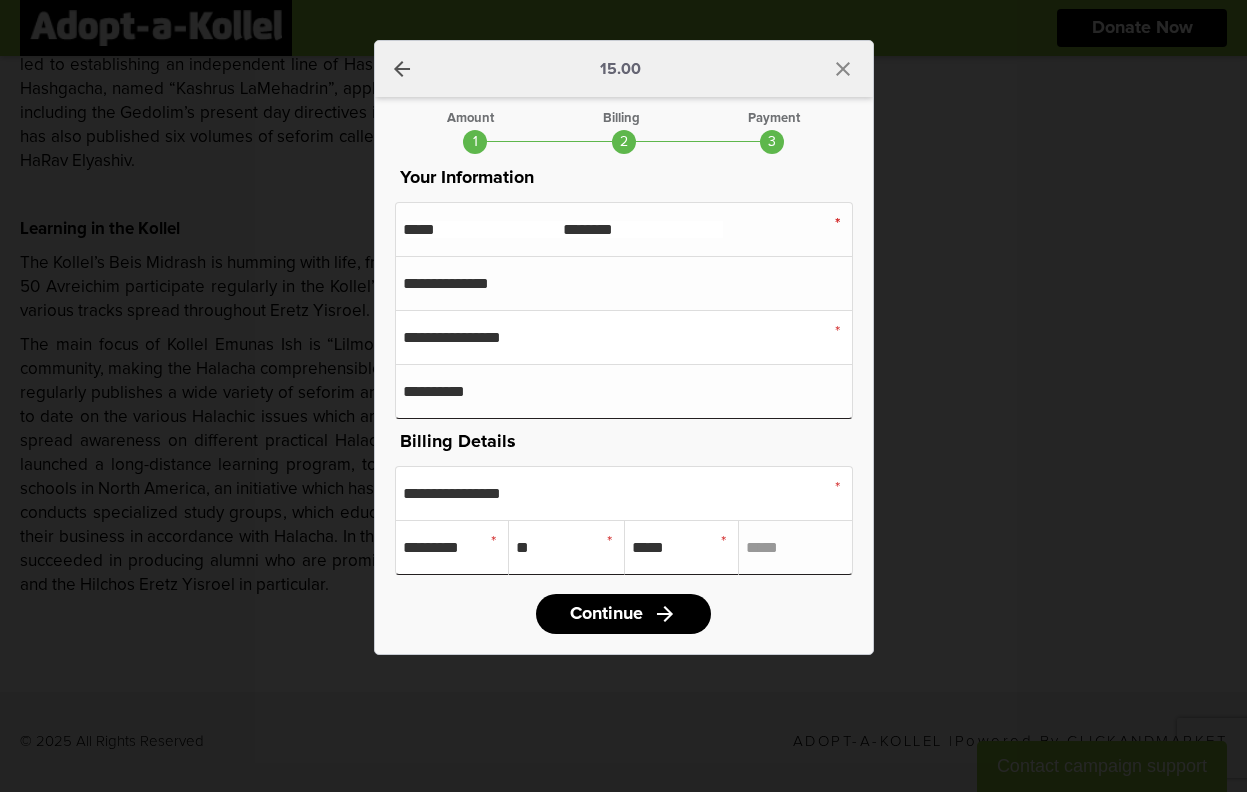 click on "********
Last Name" at bounding box center (643, 229) 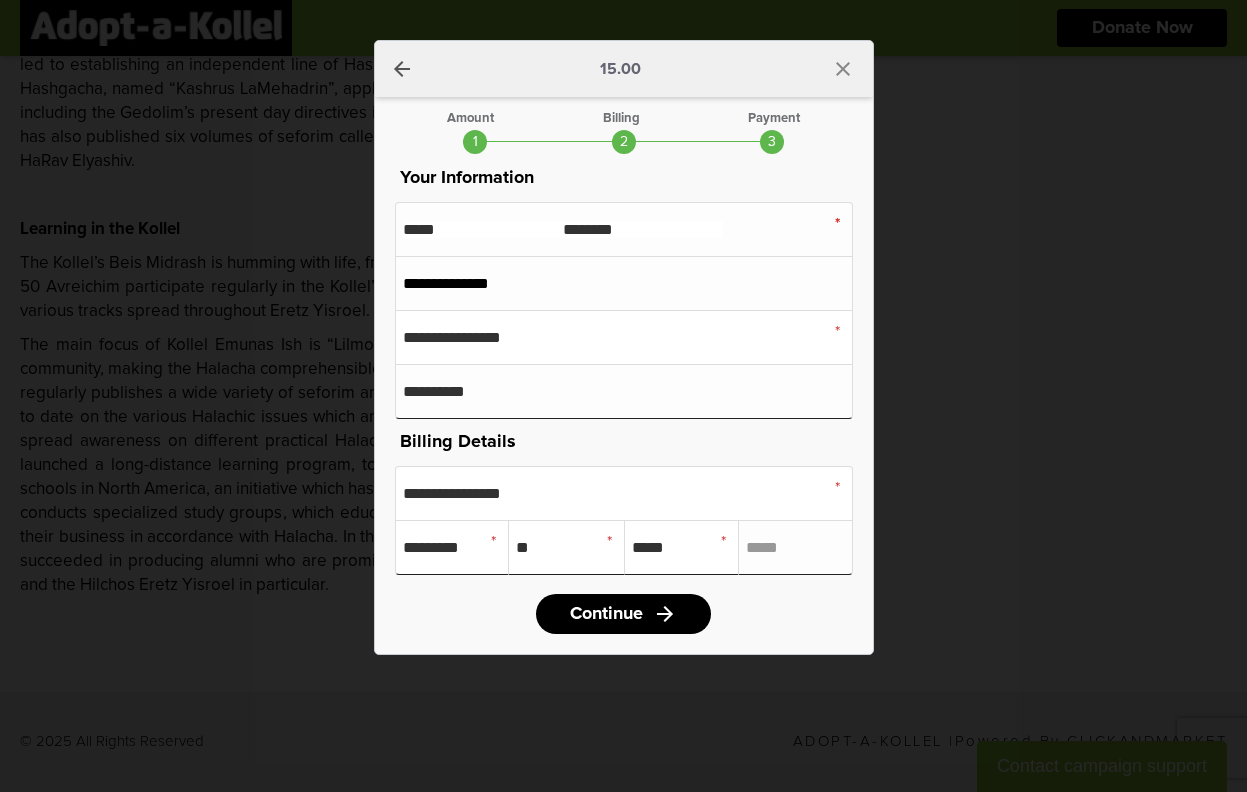 drag, startPoint x: 619, startPoint y: 283, endPoint x: 386, endPoint y: 270, distance: 233.36238 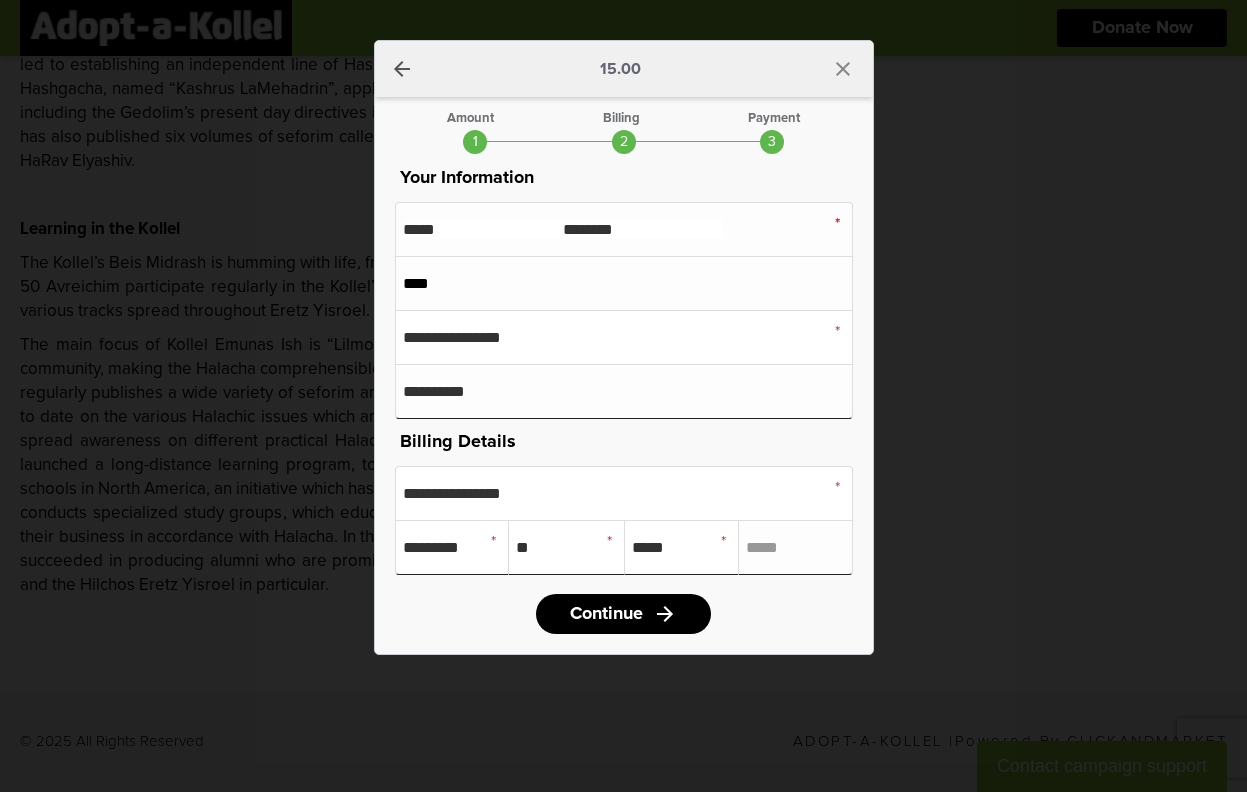type on "*********" 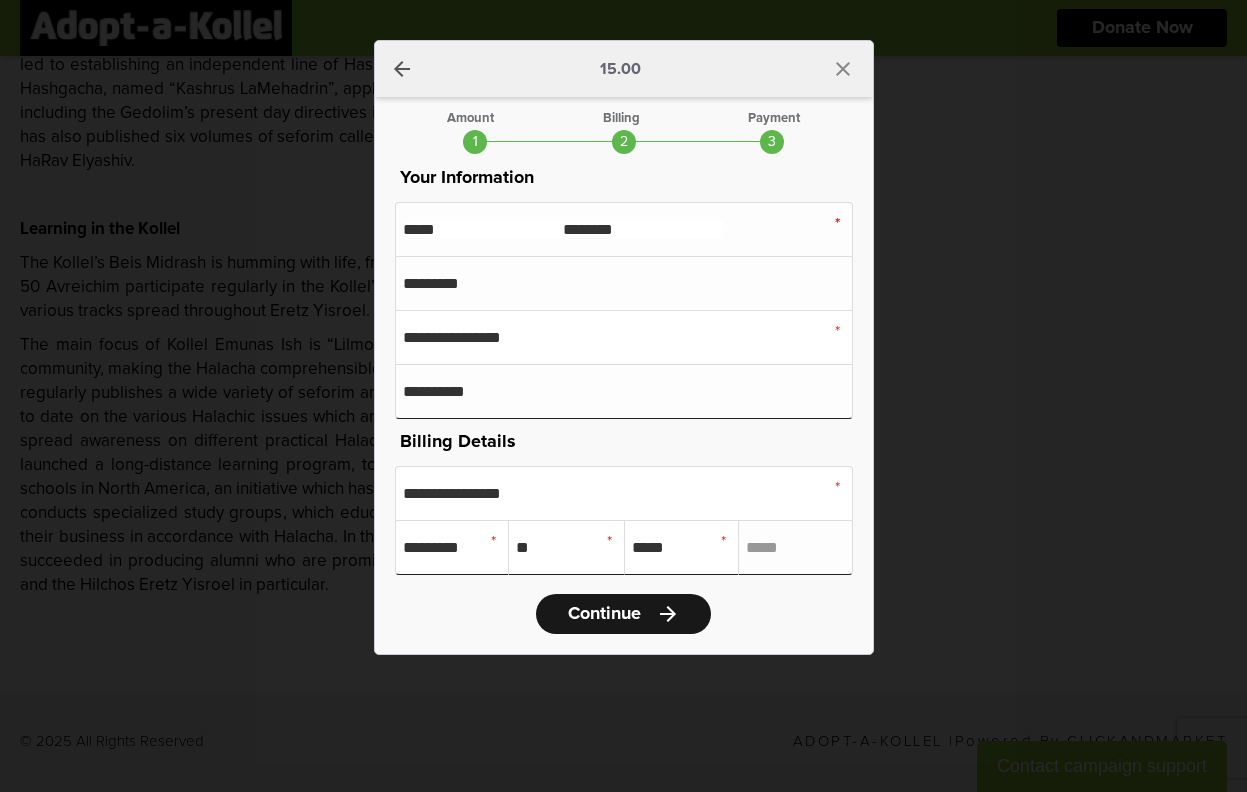click on "Continue arrow_forward" at bounding box center (623, 614) 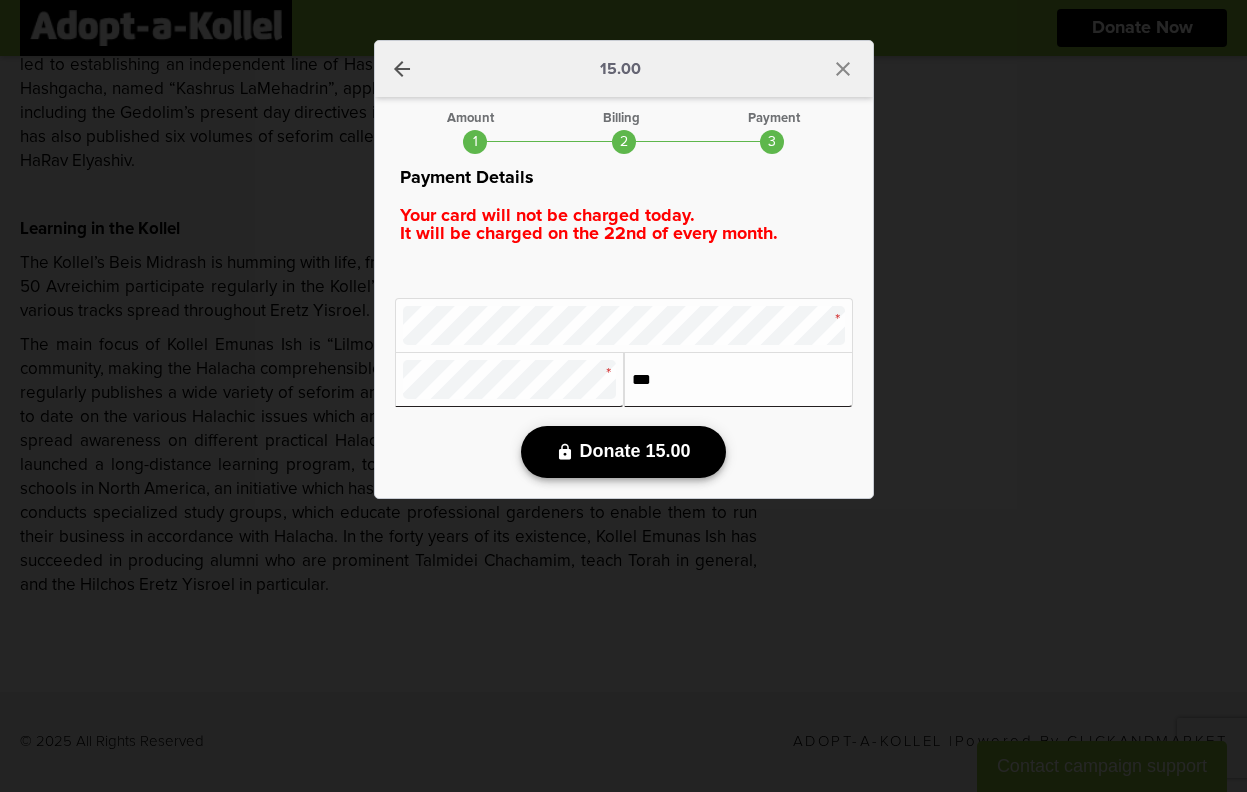 type on "***" 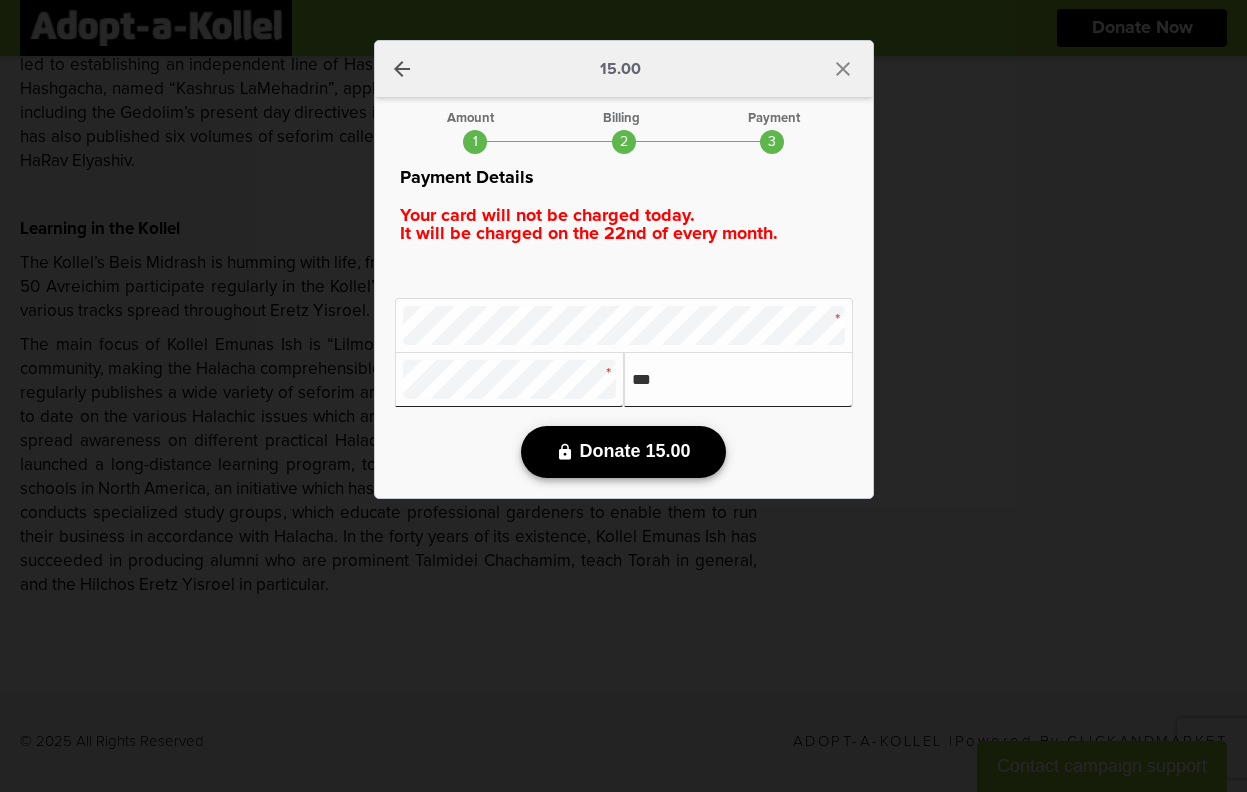 click on "lock
Donate 15.00" at bounding box center (623, 452) 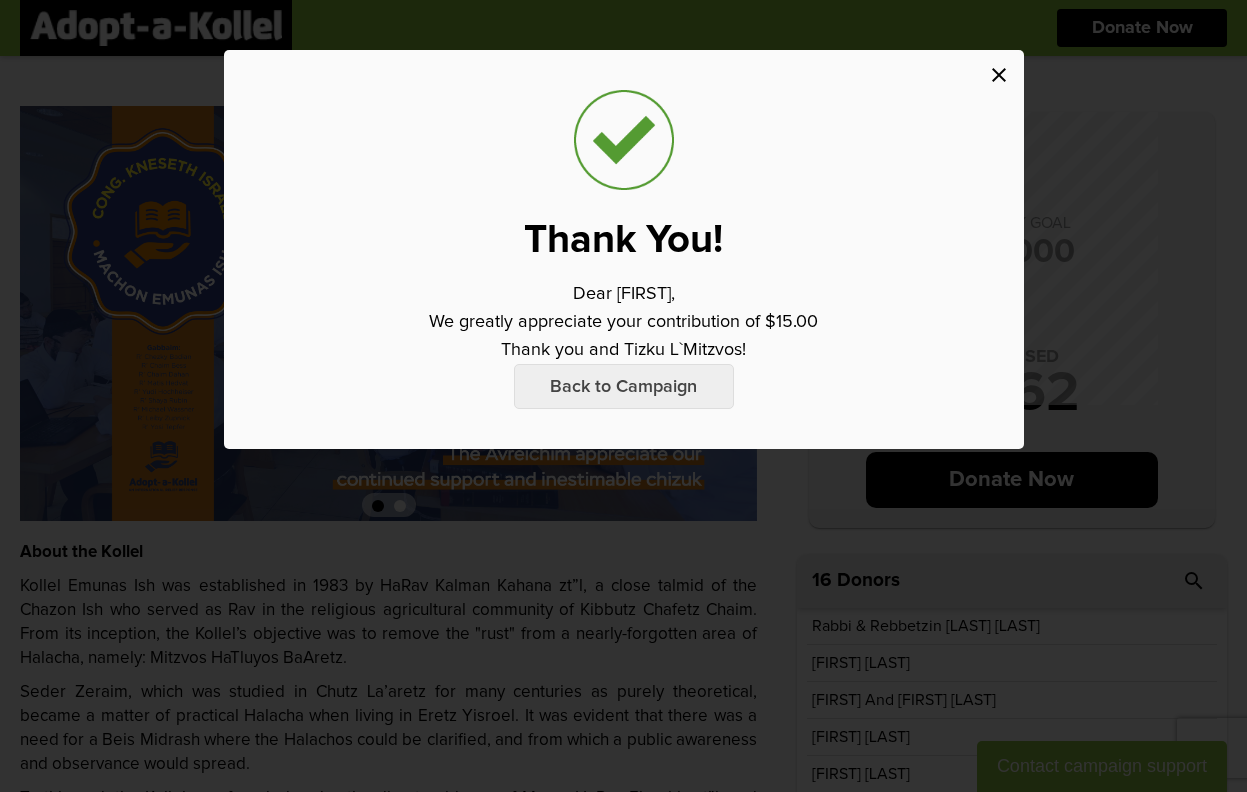 scroll, scrollTop: 1154, scrollLeft: 0, axis: vertical 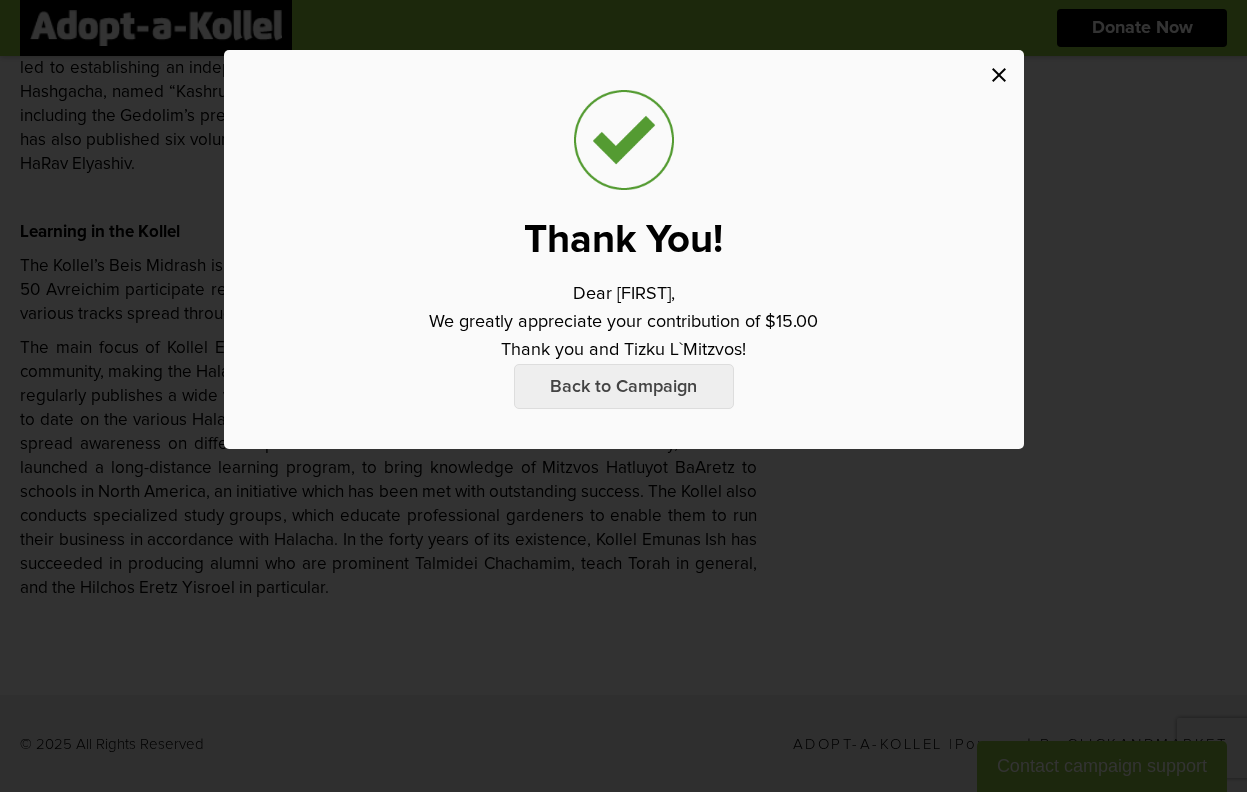 click on "close" at bounding box center [999, 75] 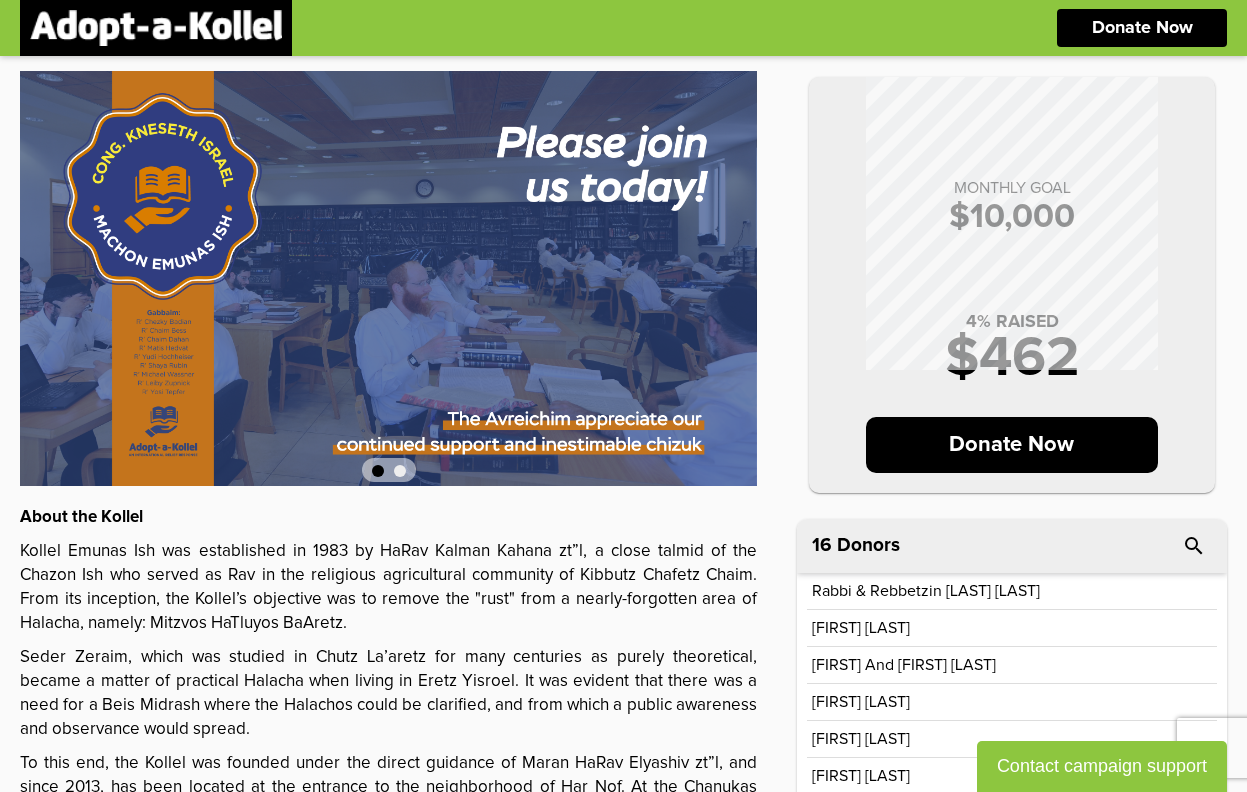 scroll, scrollTop: 34, scrollLeft: 0, axis: vertical 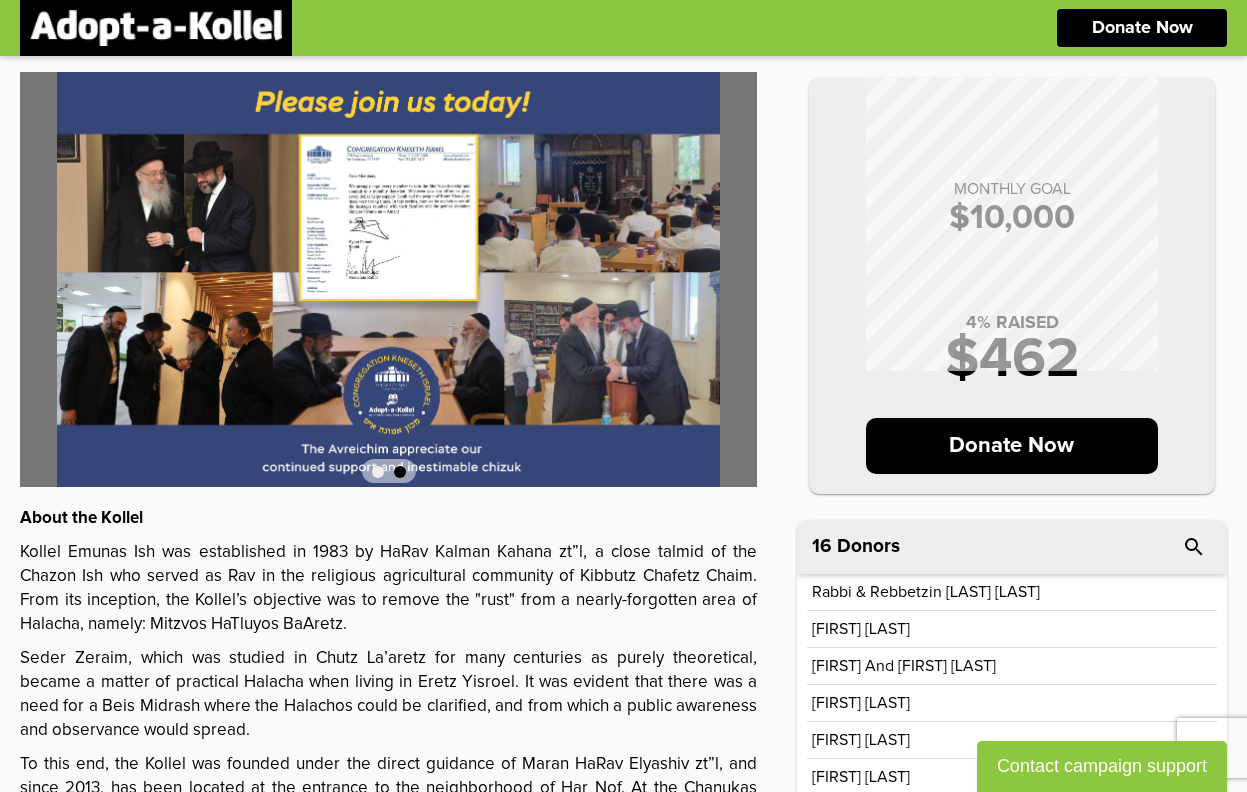 click on "[FIRST] and [FIRST] [LAST]" at bounding box center (926, 592) 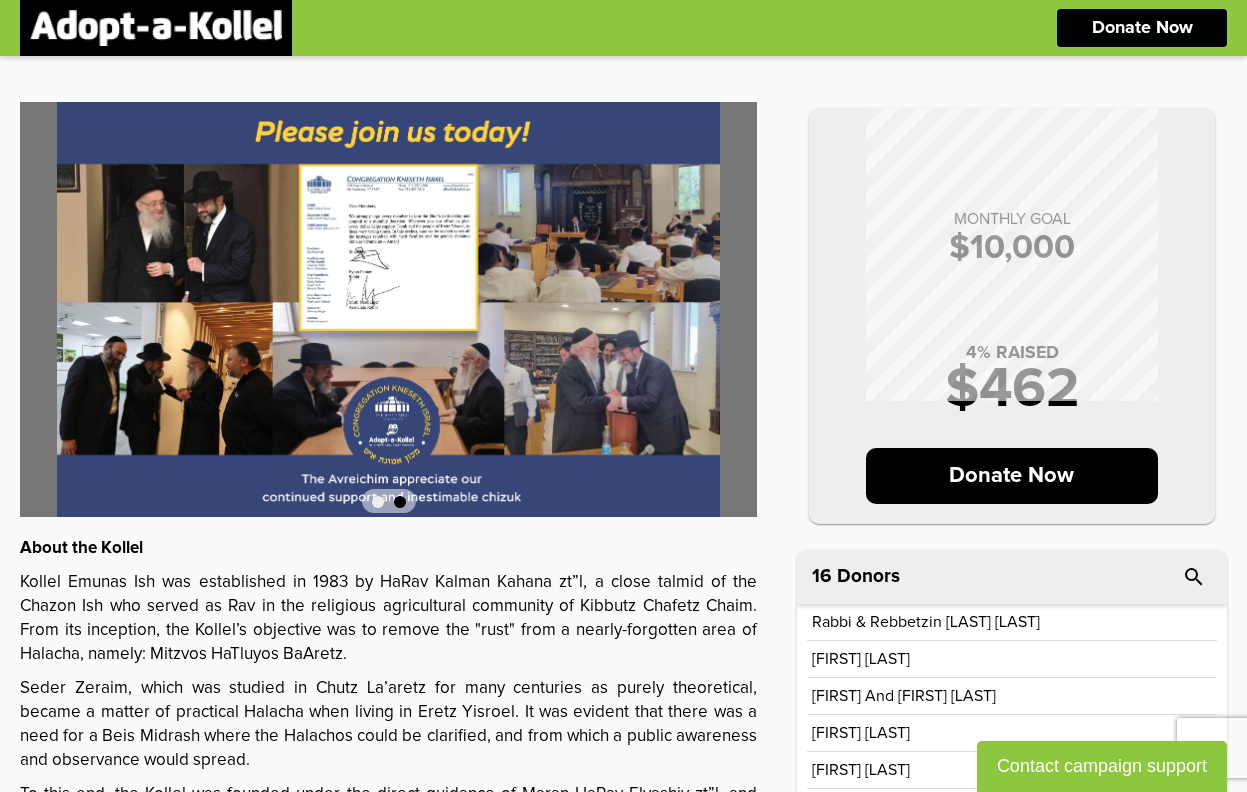 scroll, scrollTop: 0, scrollLeft: 0, axis: both 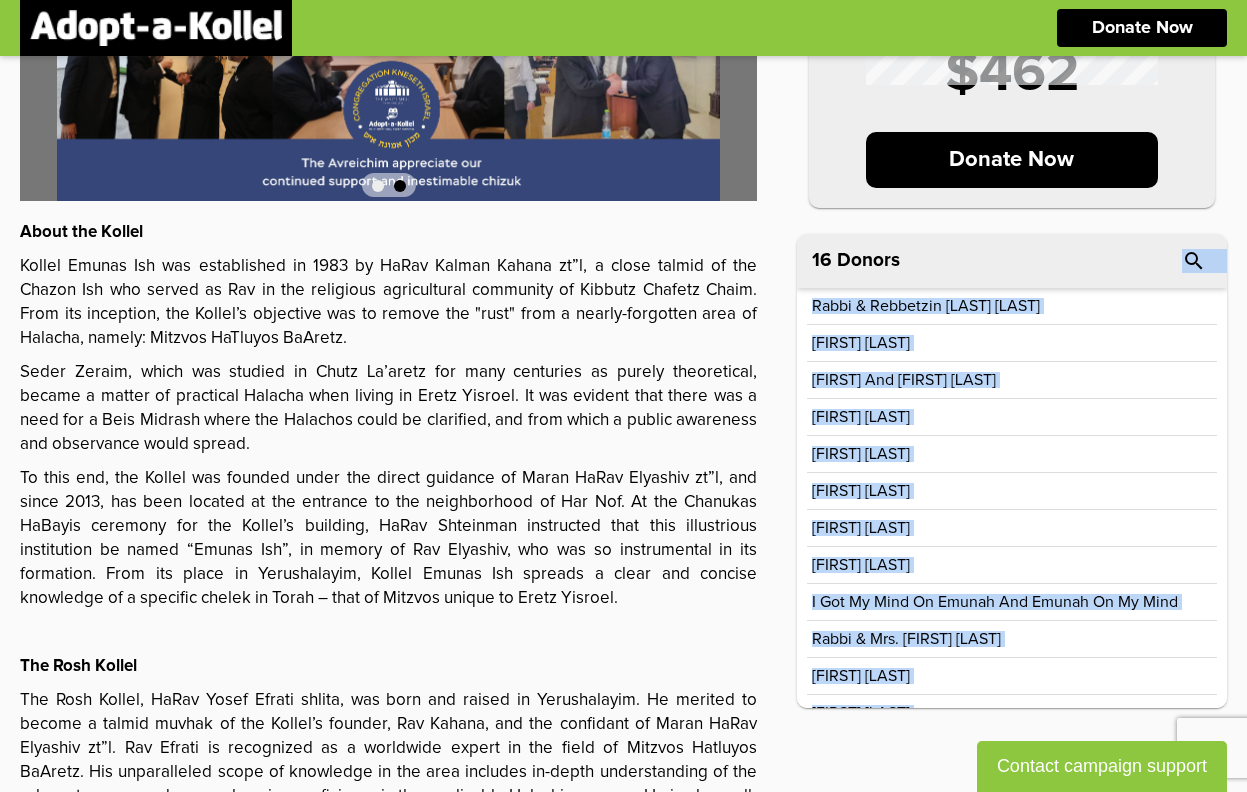 drag, startPoint x: 872, startPoint y: 617, endPoint x: 858, endPoint y: 284, distance: 333.29416 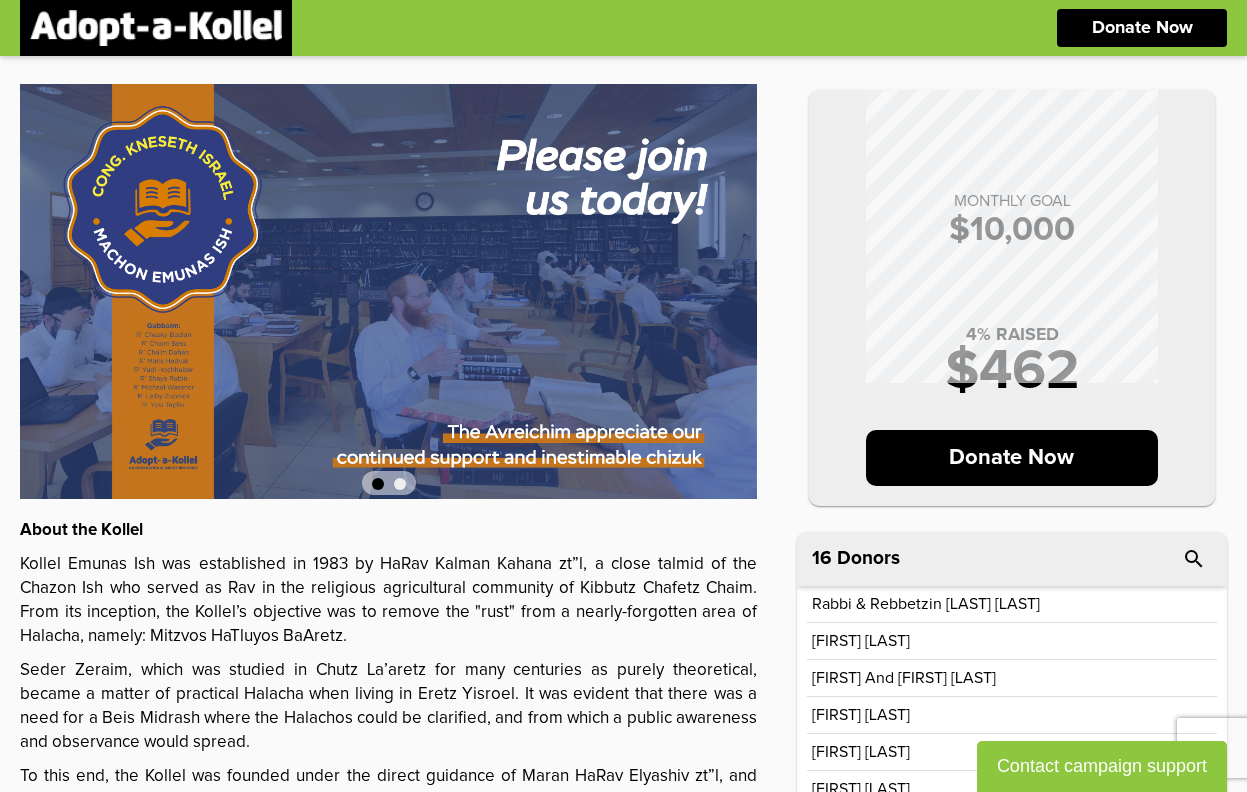 scroll, scrollTop: 0, scrollLeft: 0, axis: both 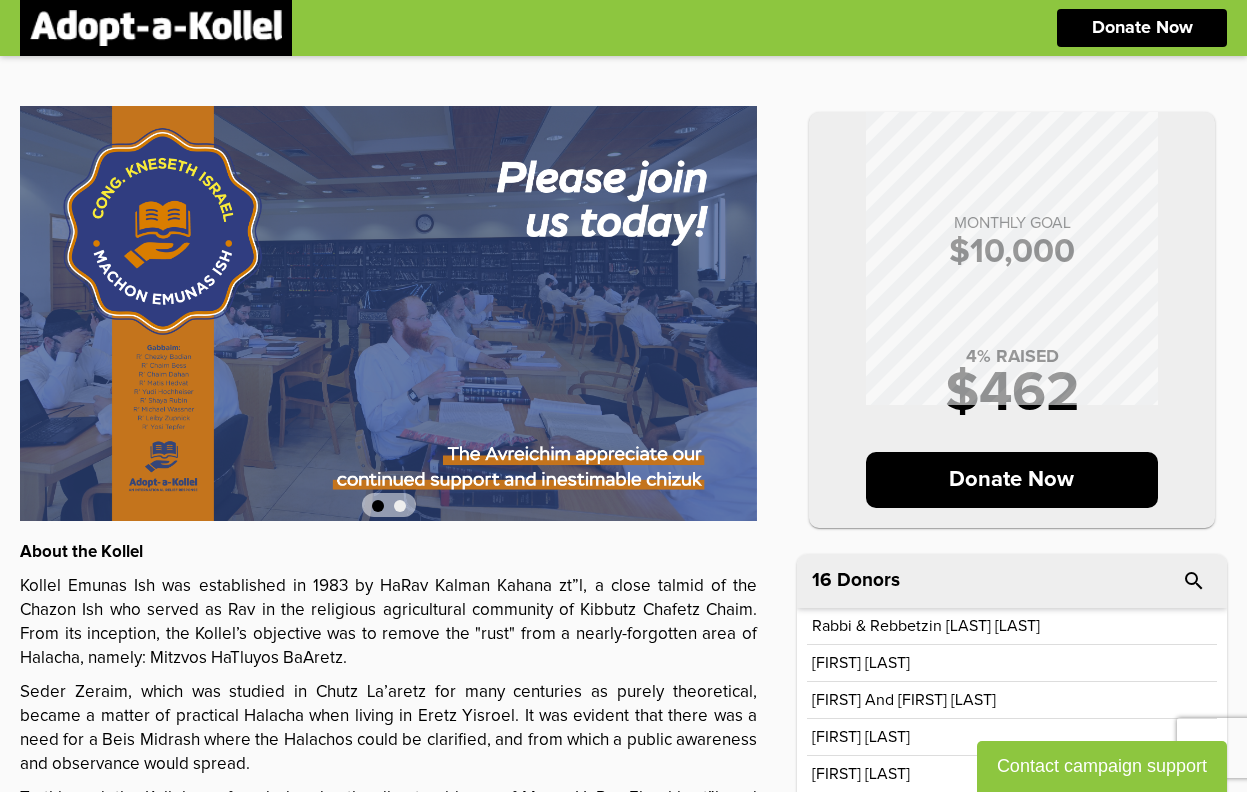 click on "1 2
MONTHLY GOAL
$ 10,000
4 % RAISED
$ 462
Donate Now
About the Kollel Kollel Emunas Ish was established in 1983 by HaRav Kalman Kahana zt”l, a close talmid of the Chazon Ish who served as Rav in the religious agricultural community of Kibbutz Chafetz Chaim. From its inception, the Kollel’s objective was to remove the "rust" from a nearly-forgotten area of Halacha, namely: Mitzvos HaTluyos BaAretz. The Rosh Kollel   Learning in the Kollel
Show More" at bounding box center [398, 962] 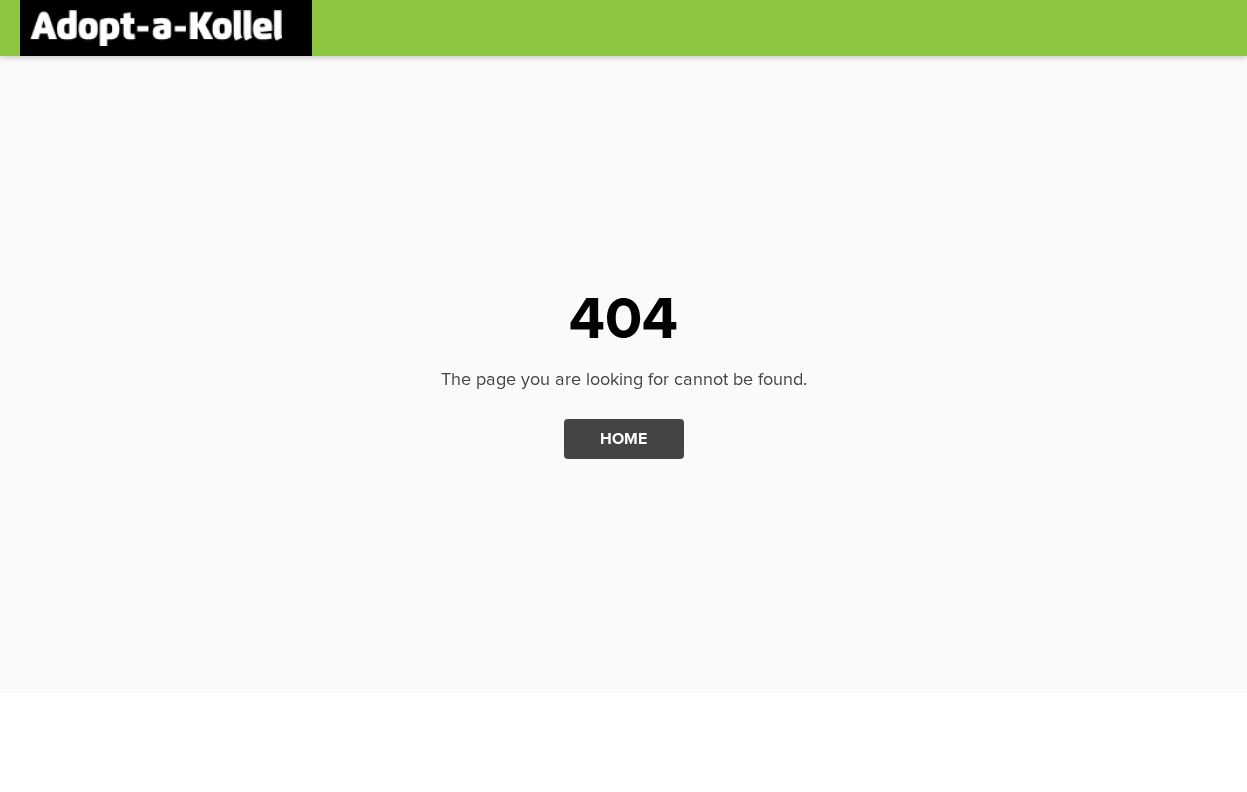 scroll, scrollTop: 0, scrollLeft: 0, axis: both 